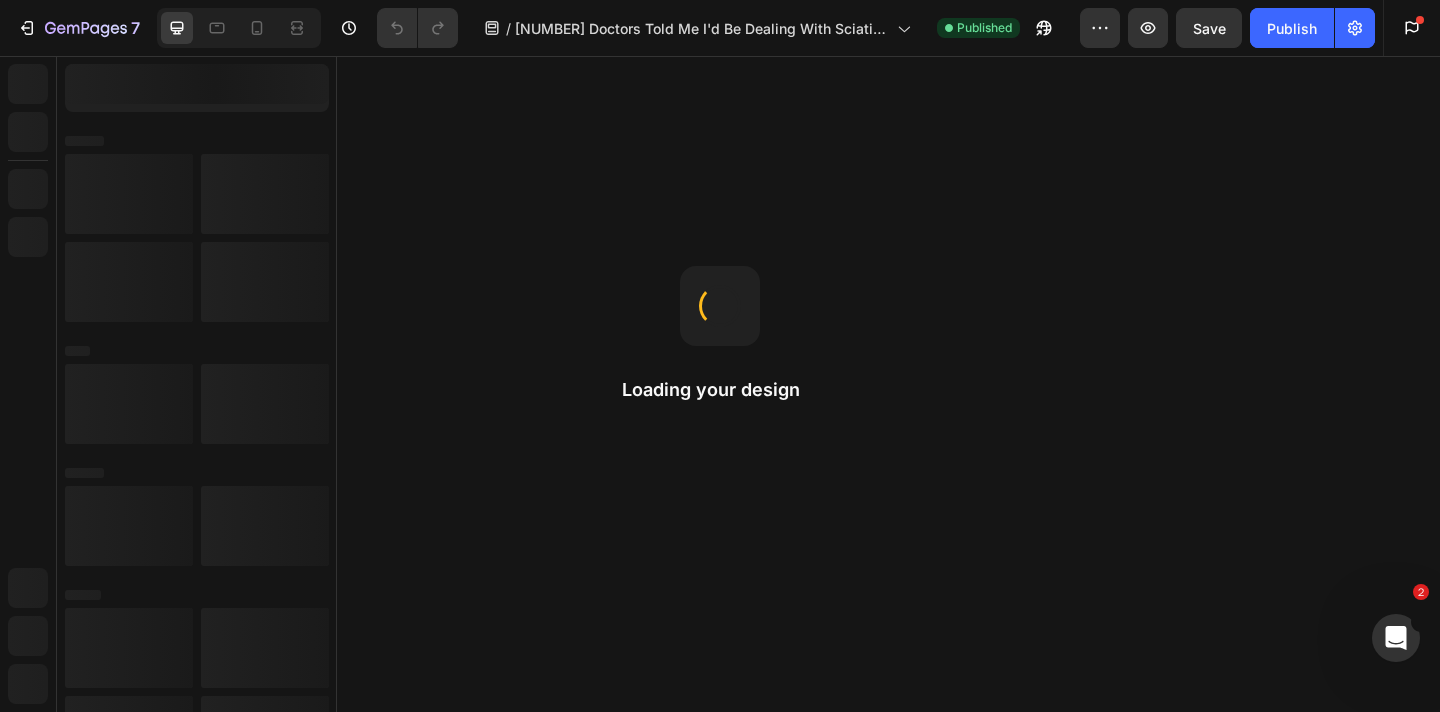 scroll, scrollTop: 0, scrollLeft: 0, axis: both 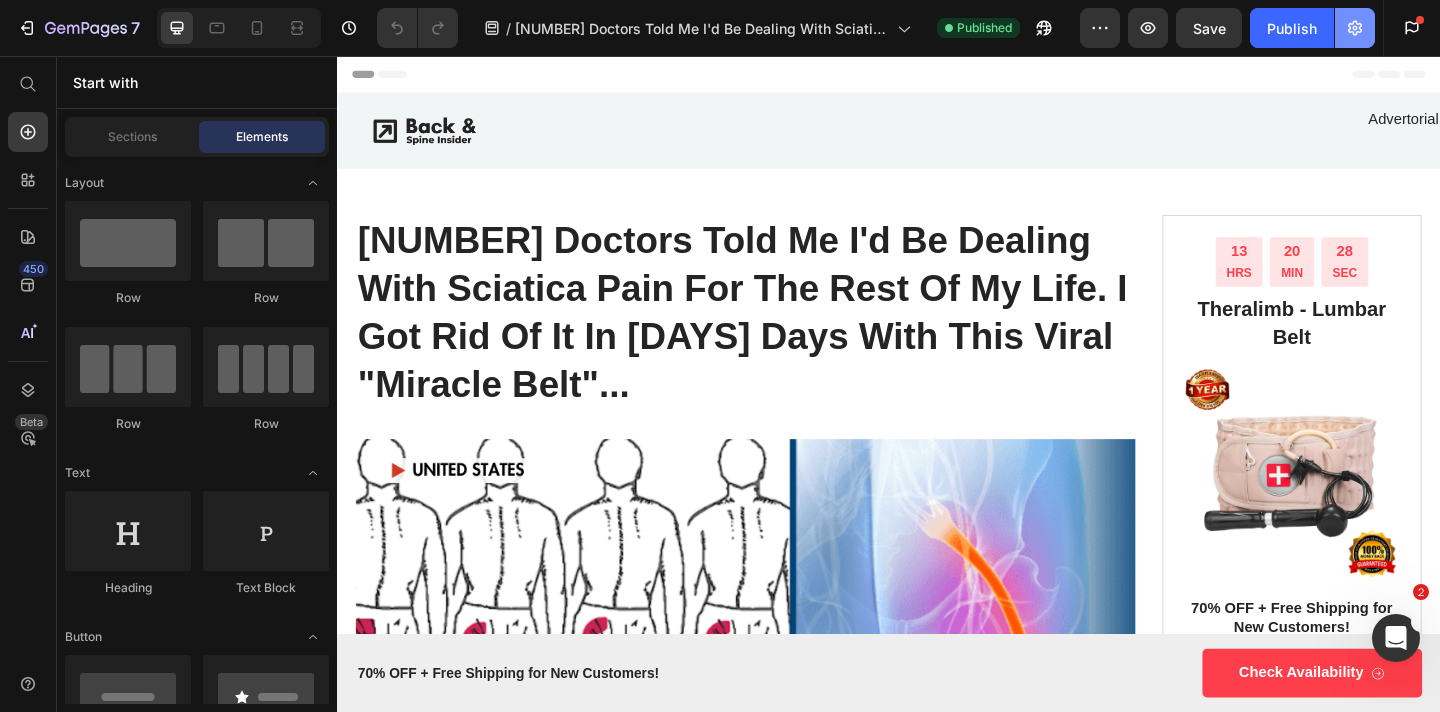 click 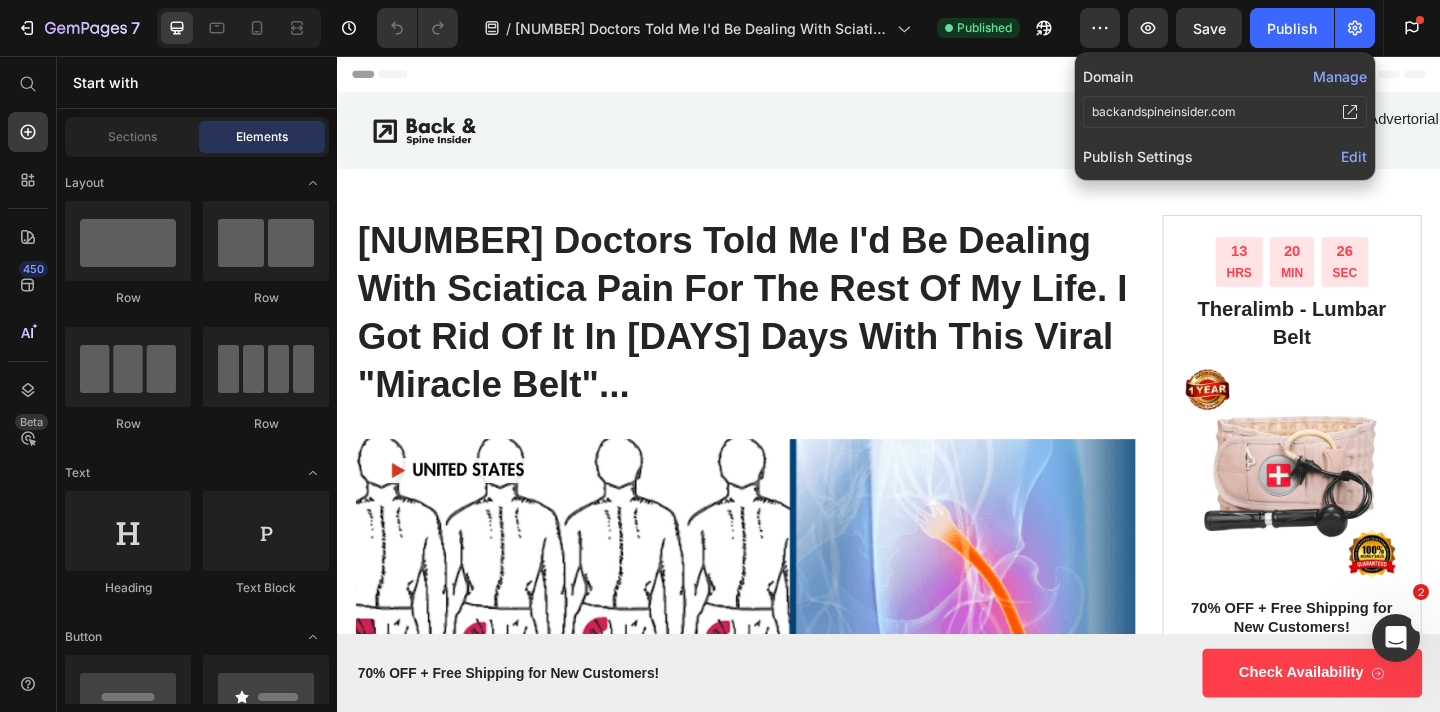 click on "Edit" 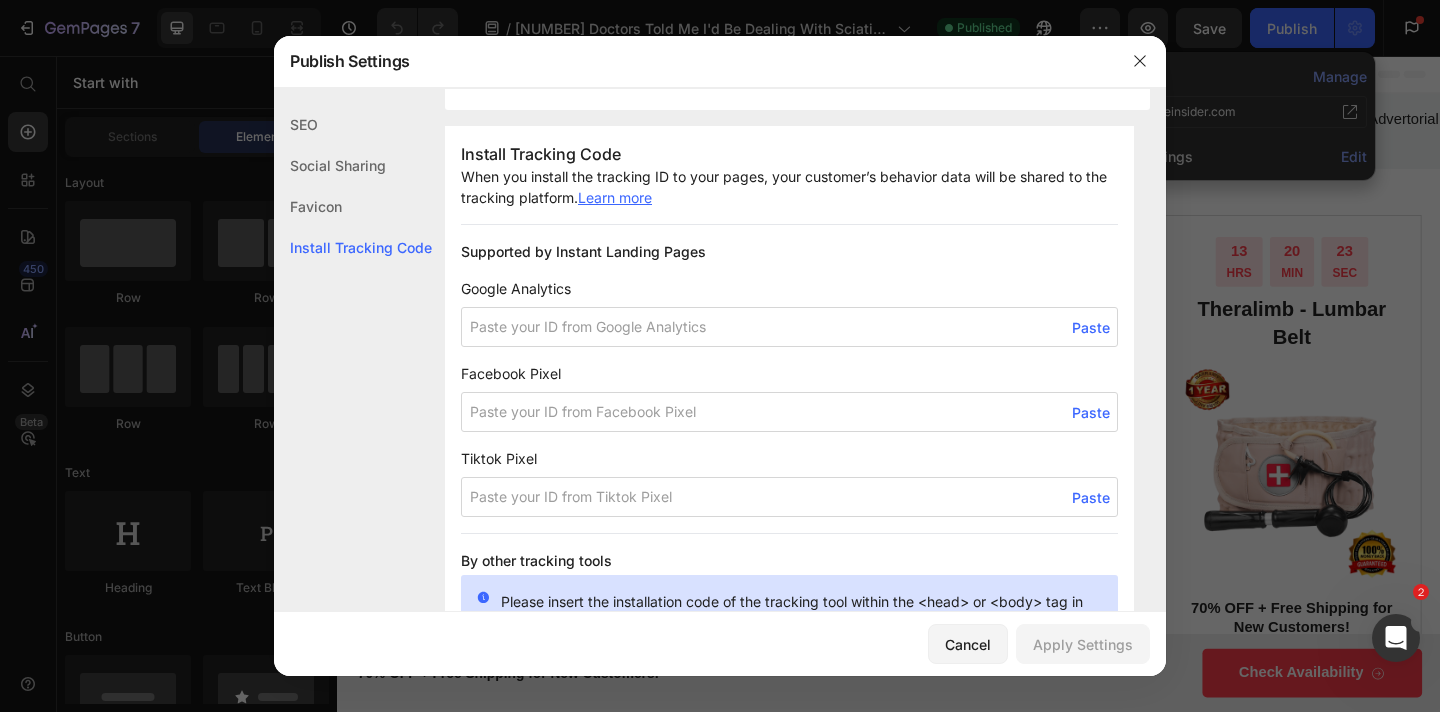 scroll, scrollTop: 1333, scrollLeft: 0, axis: vertical 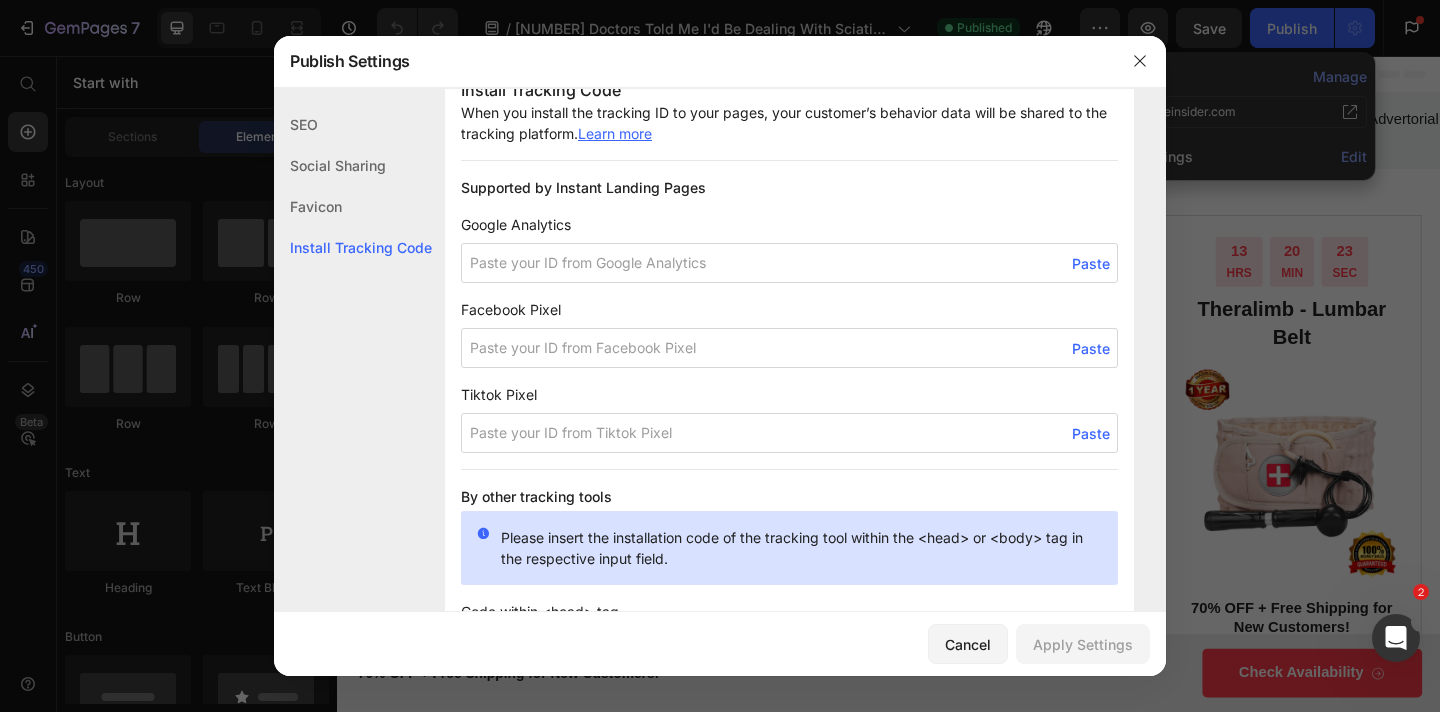 click at bounding box center (789, 348) 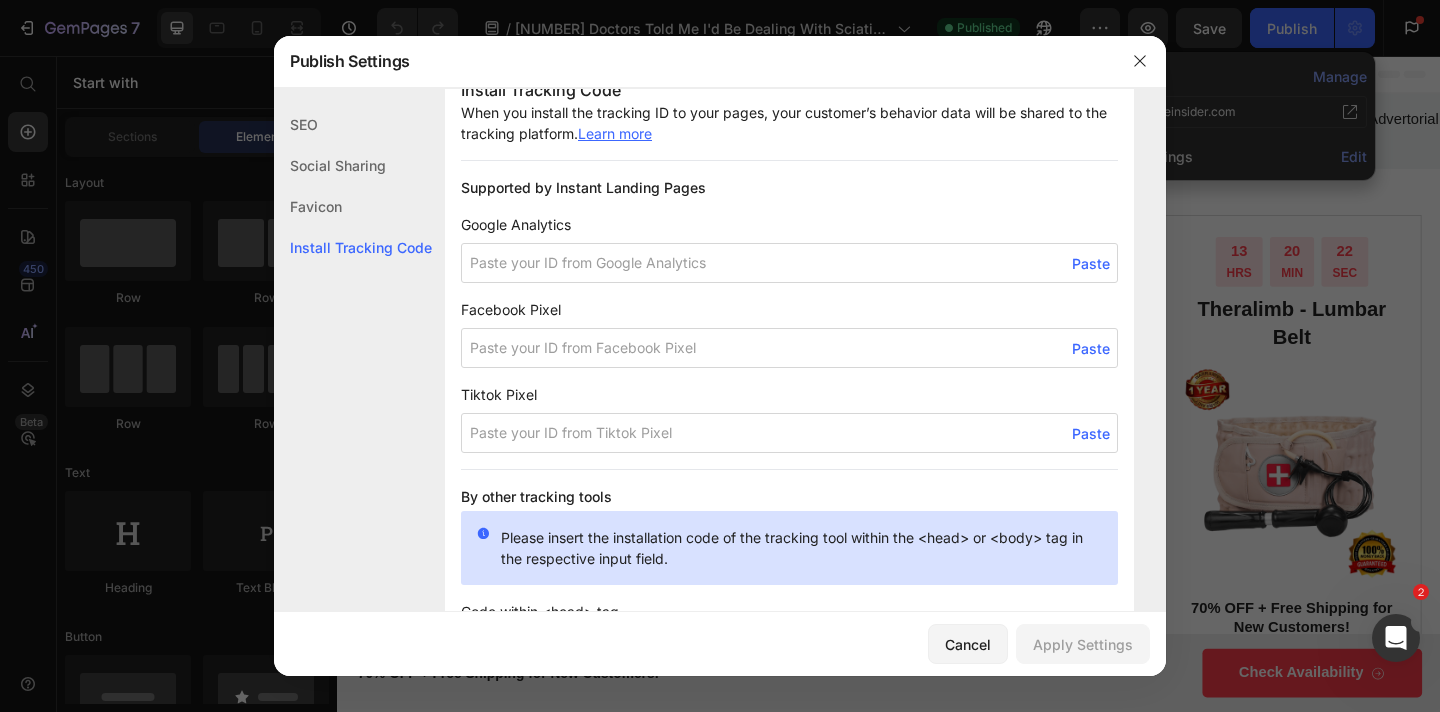 paste on "1312039409922778" 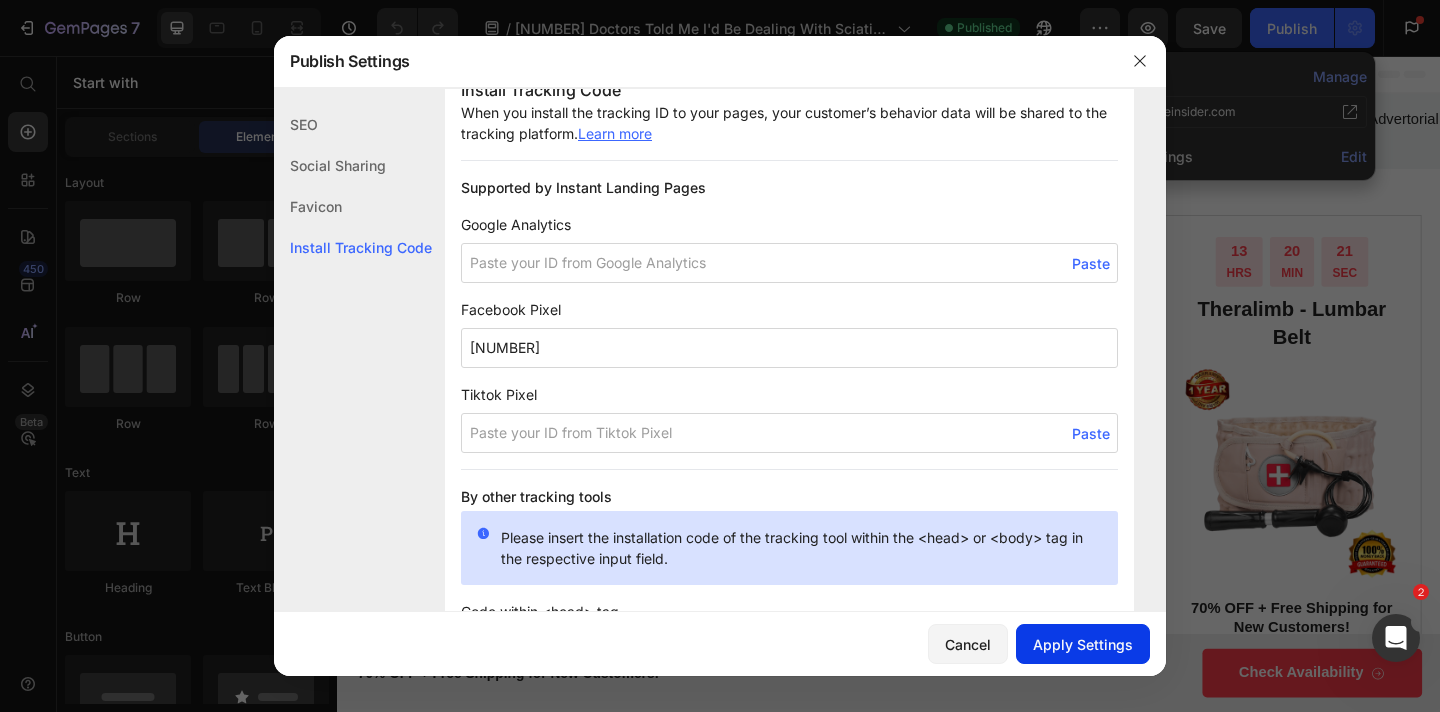 type on "1312039409922778" 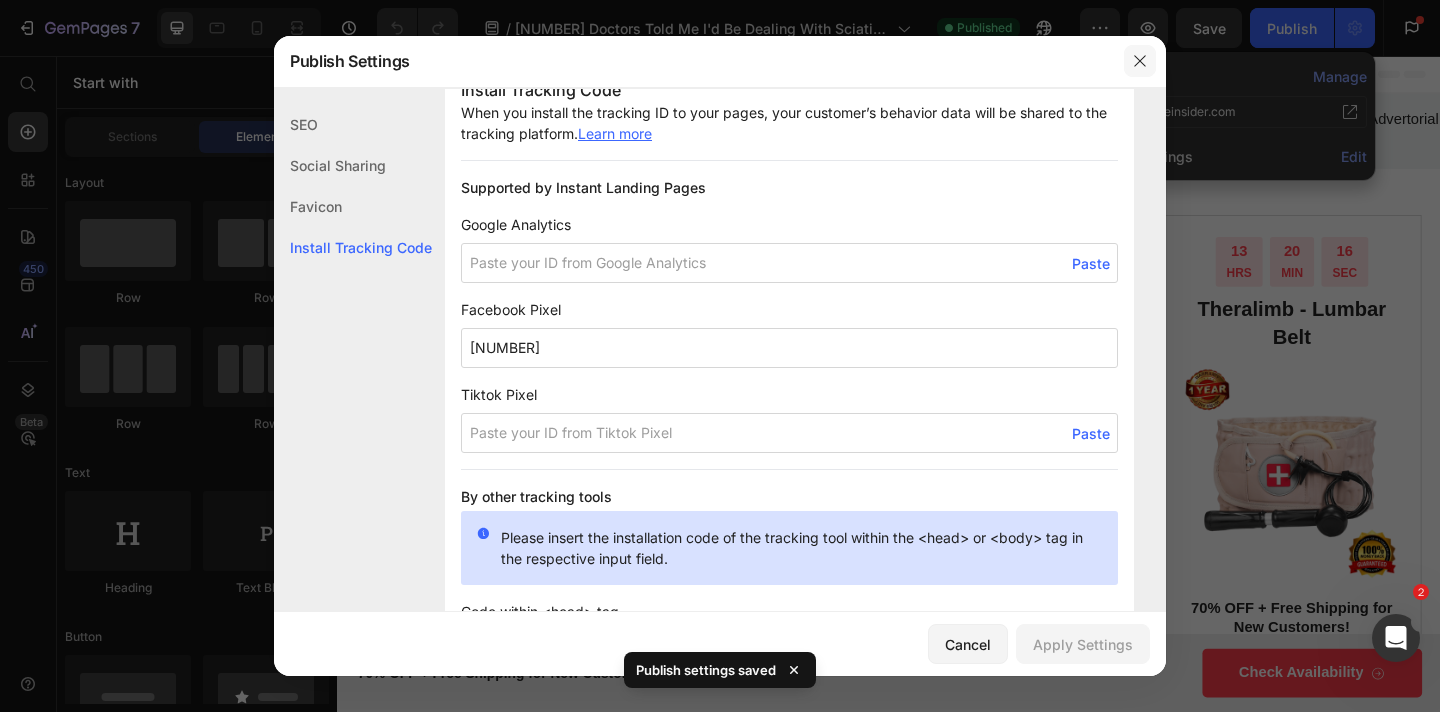 click 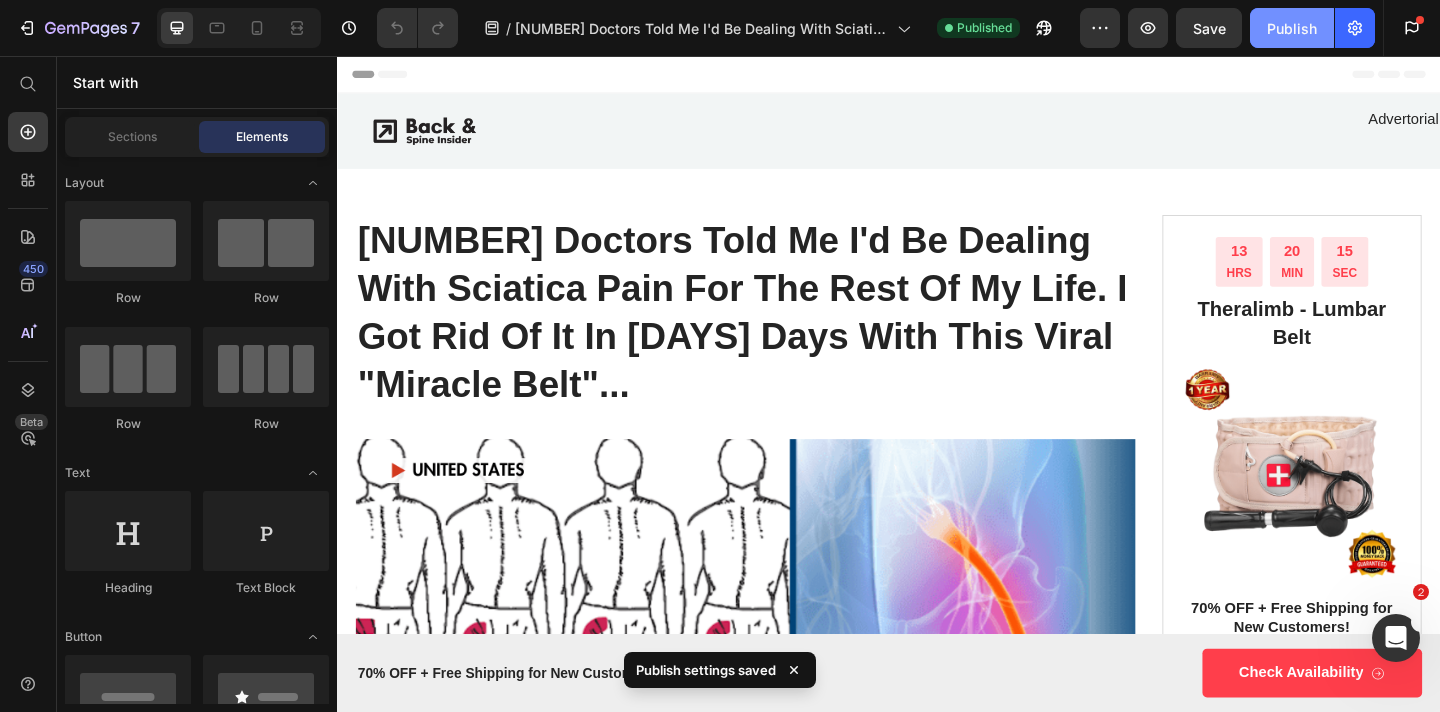 click on "Publish" at bounding box center [1292, 28] 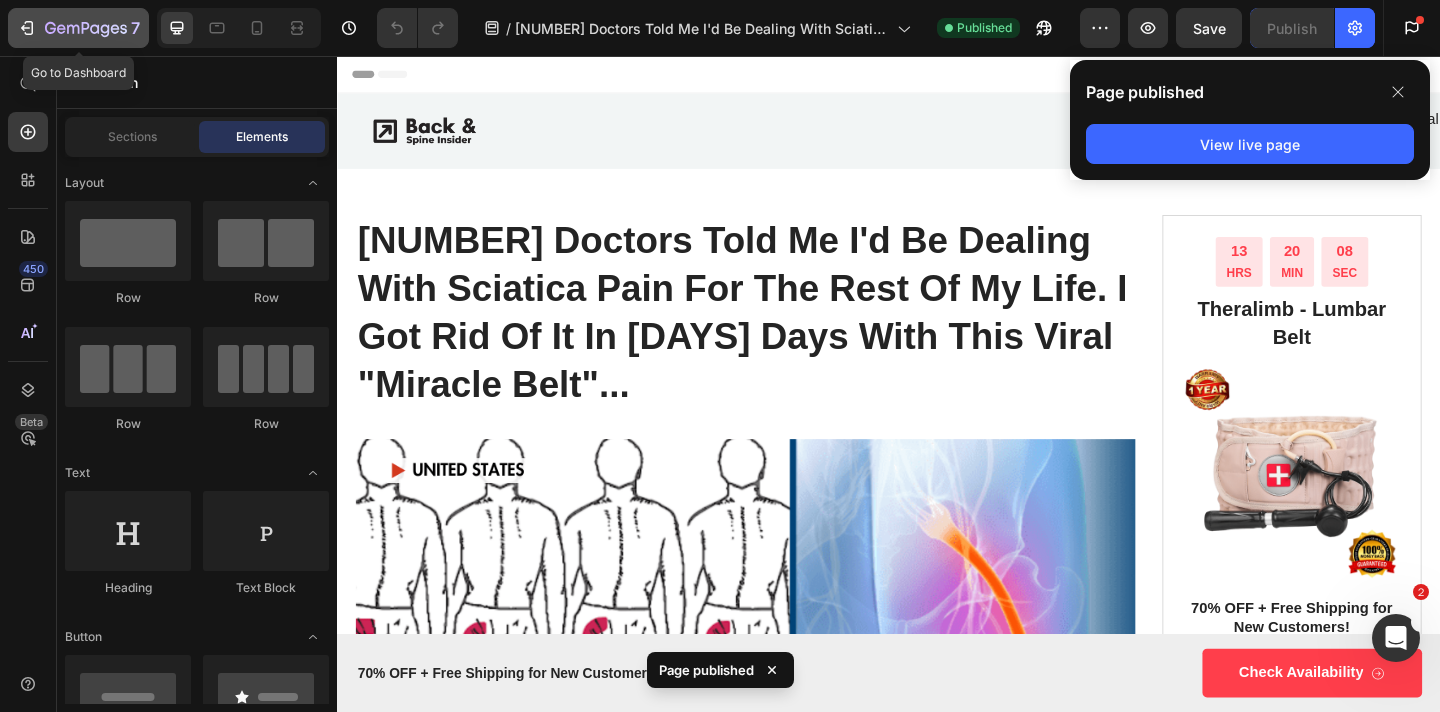 click 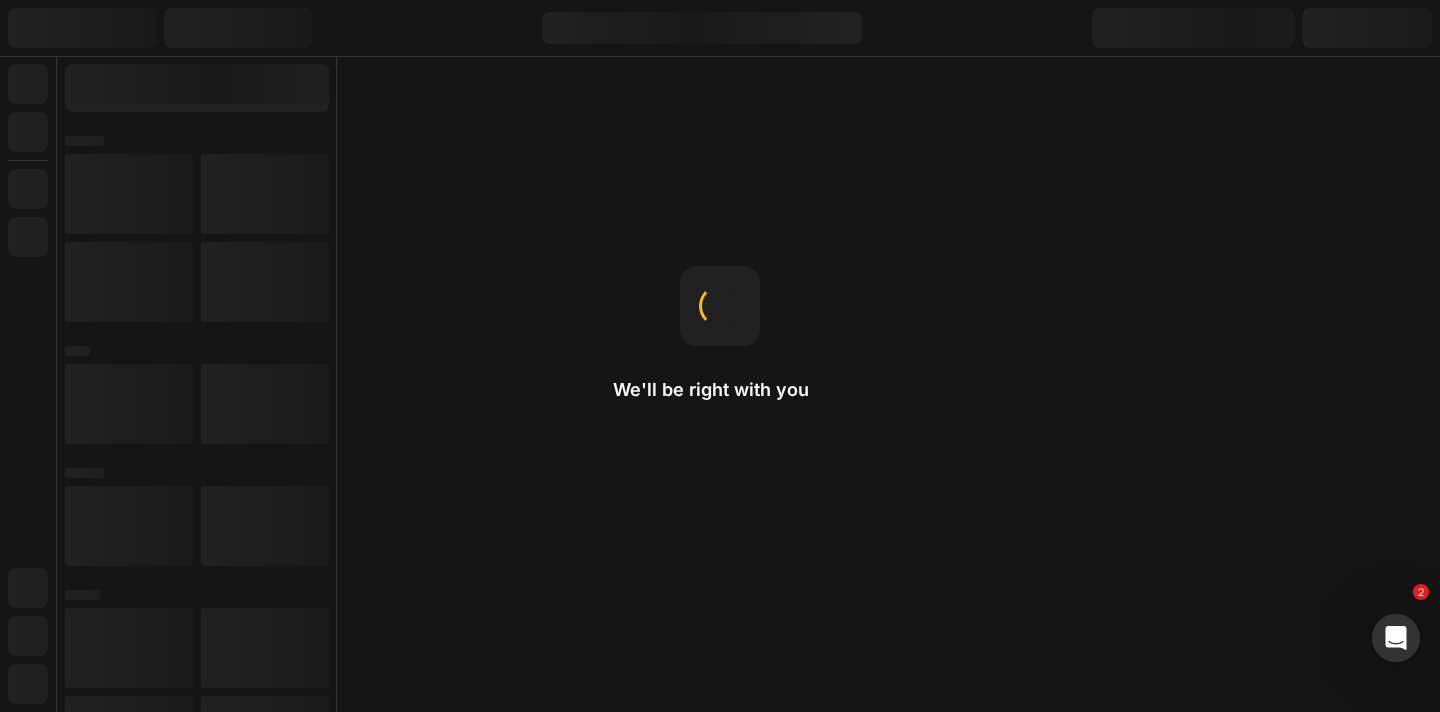 scroll, scrollTop: 0, scrollLeft: 0, axis: both 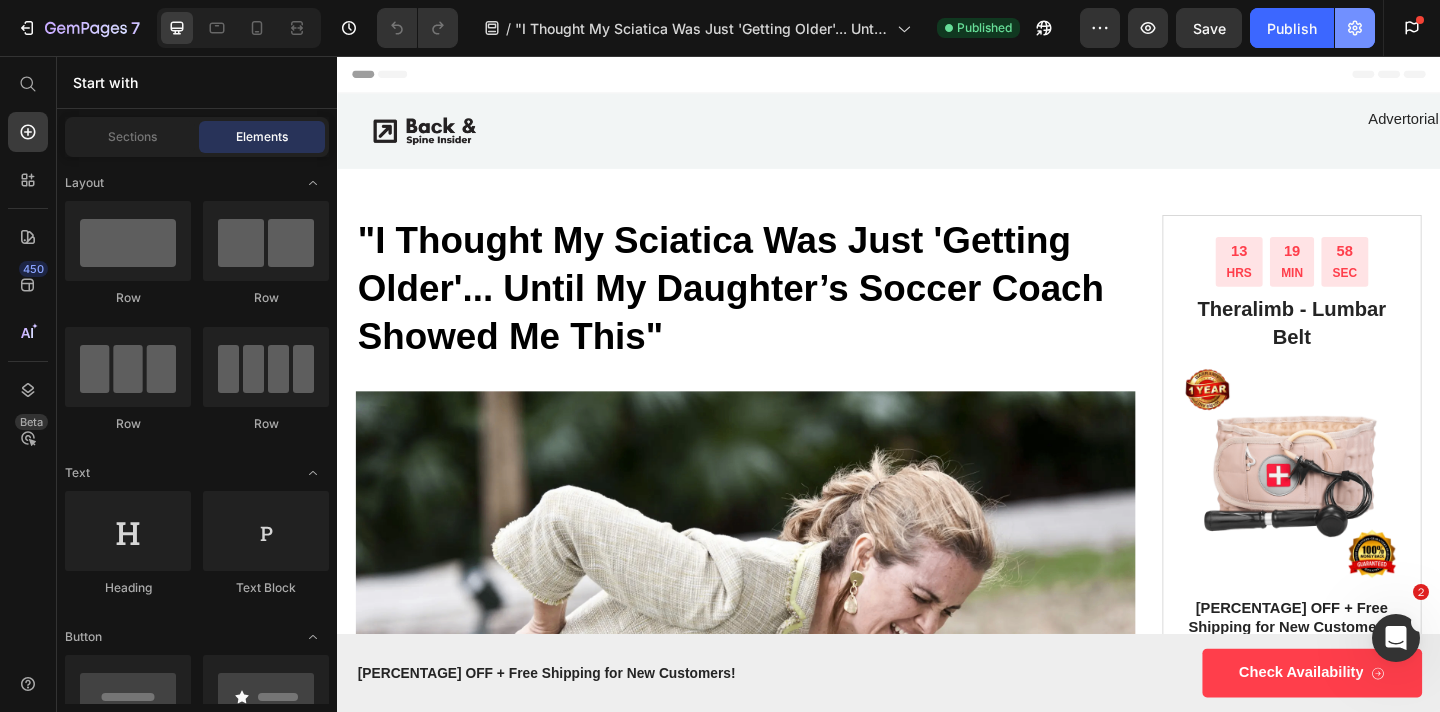 click 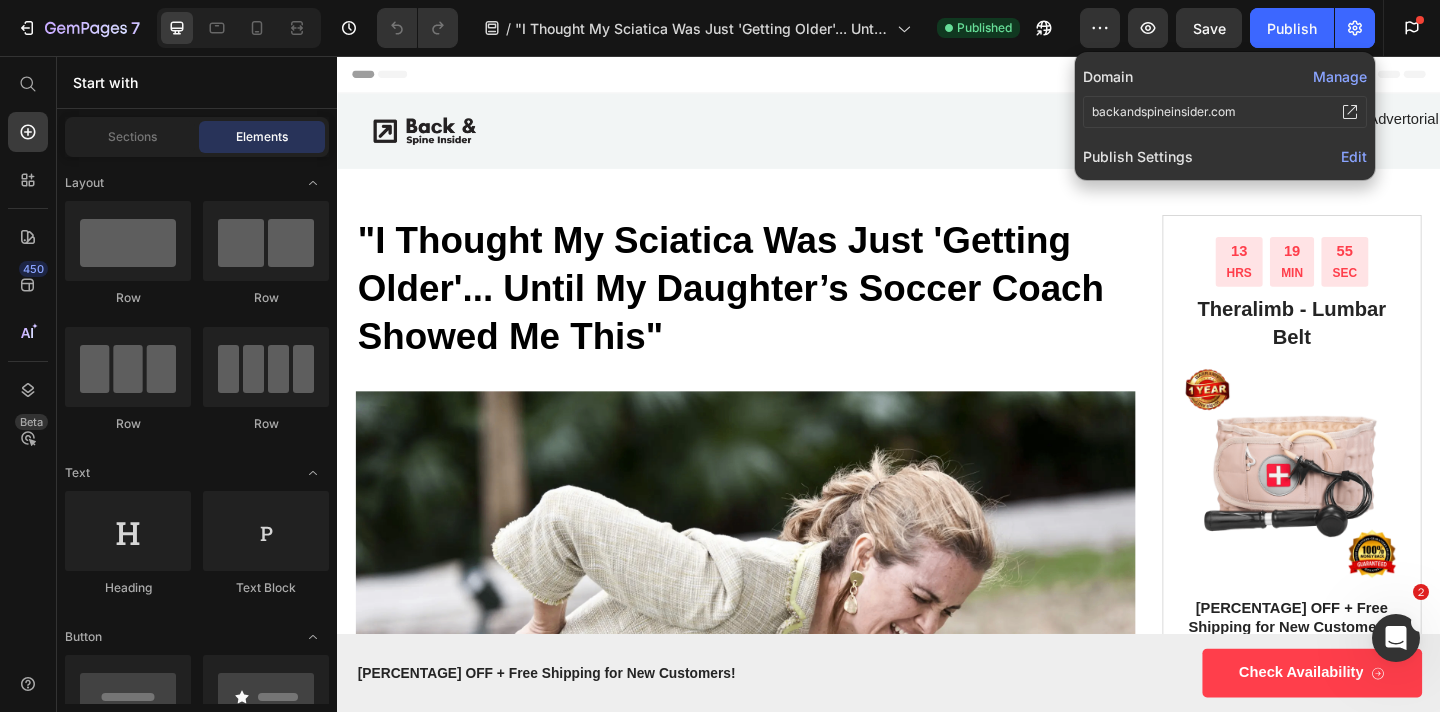 click on "Edit" 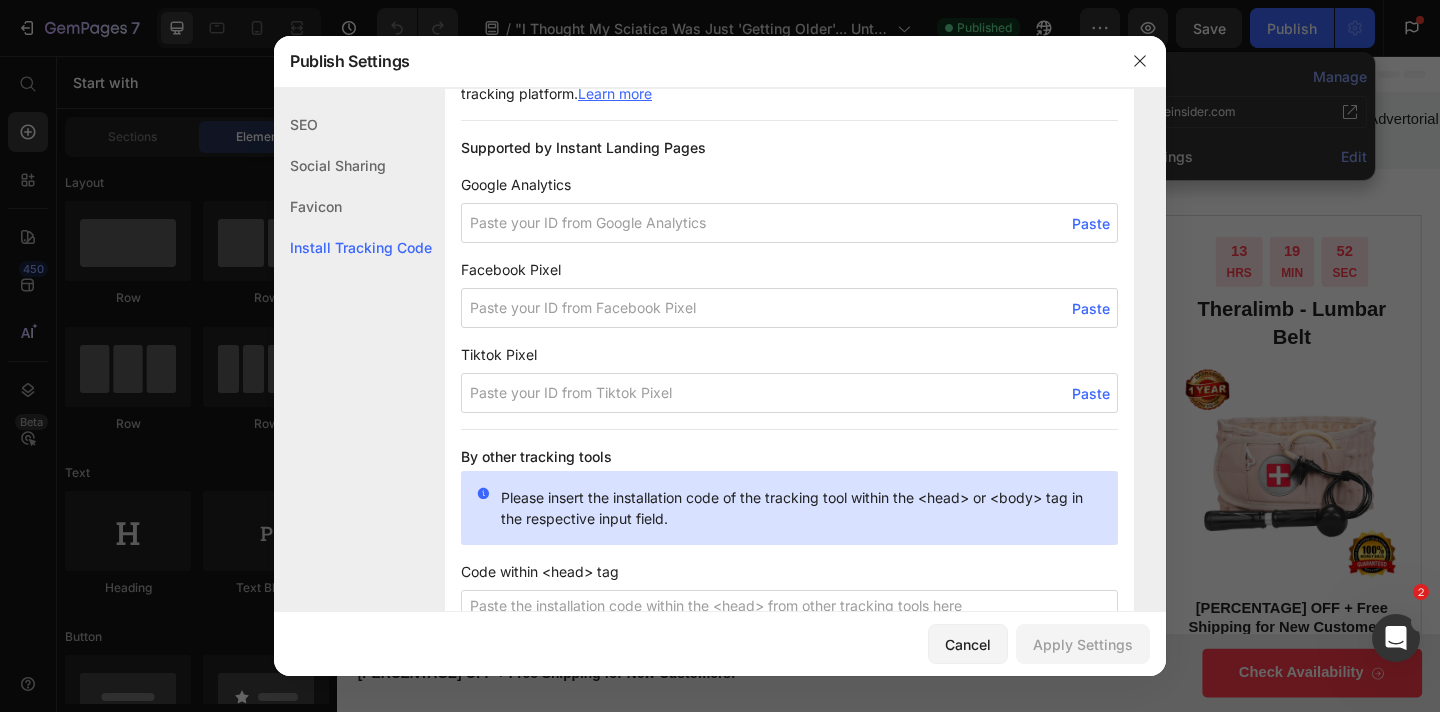 scroll, scrollTop: 1488, scrollLeft: 0, axis: vertical 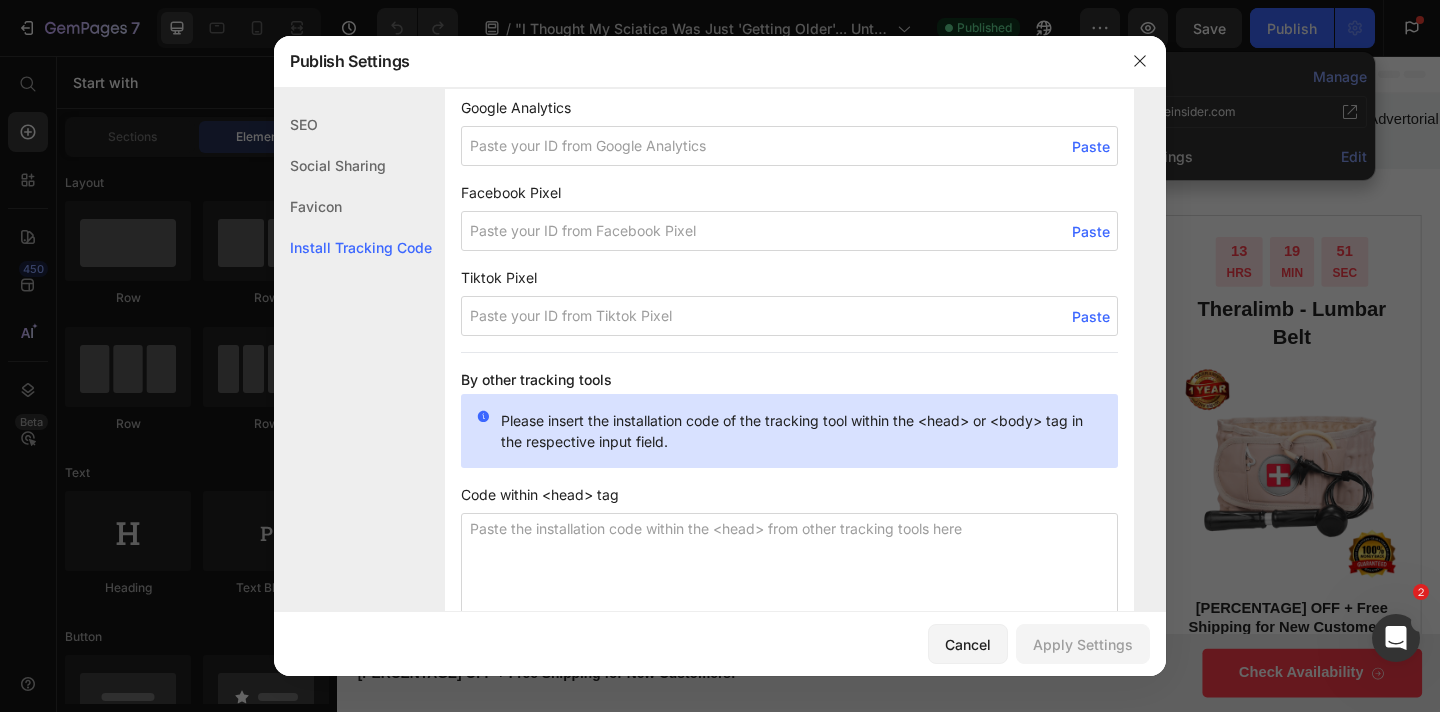 click at bounding box center (789, 231) 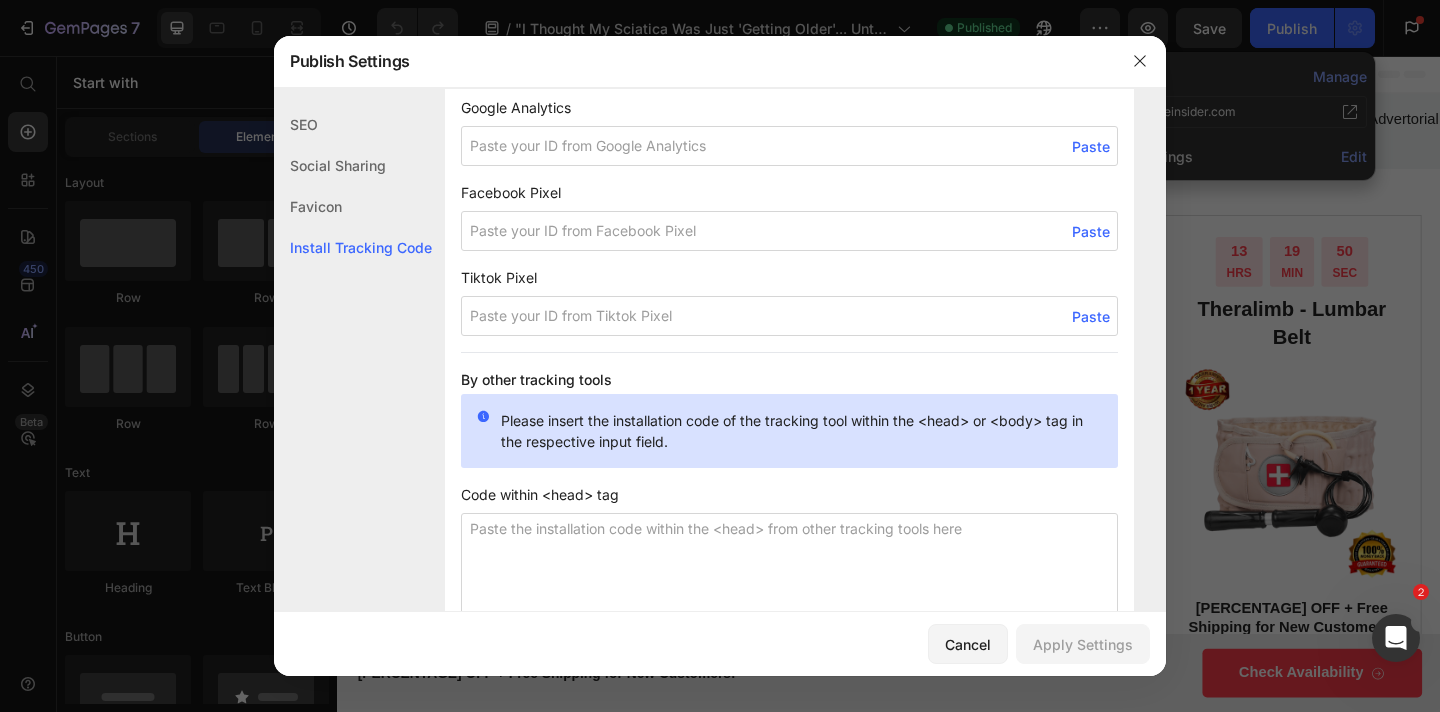 paste on "1312039409922778" 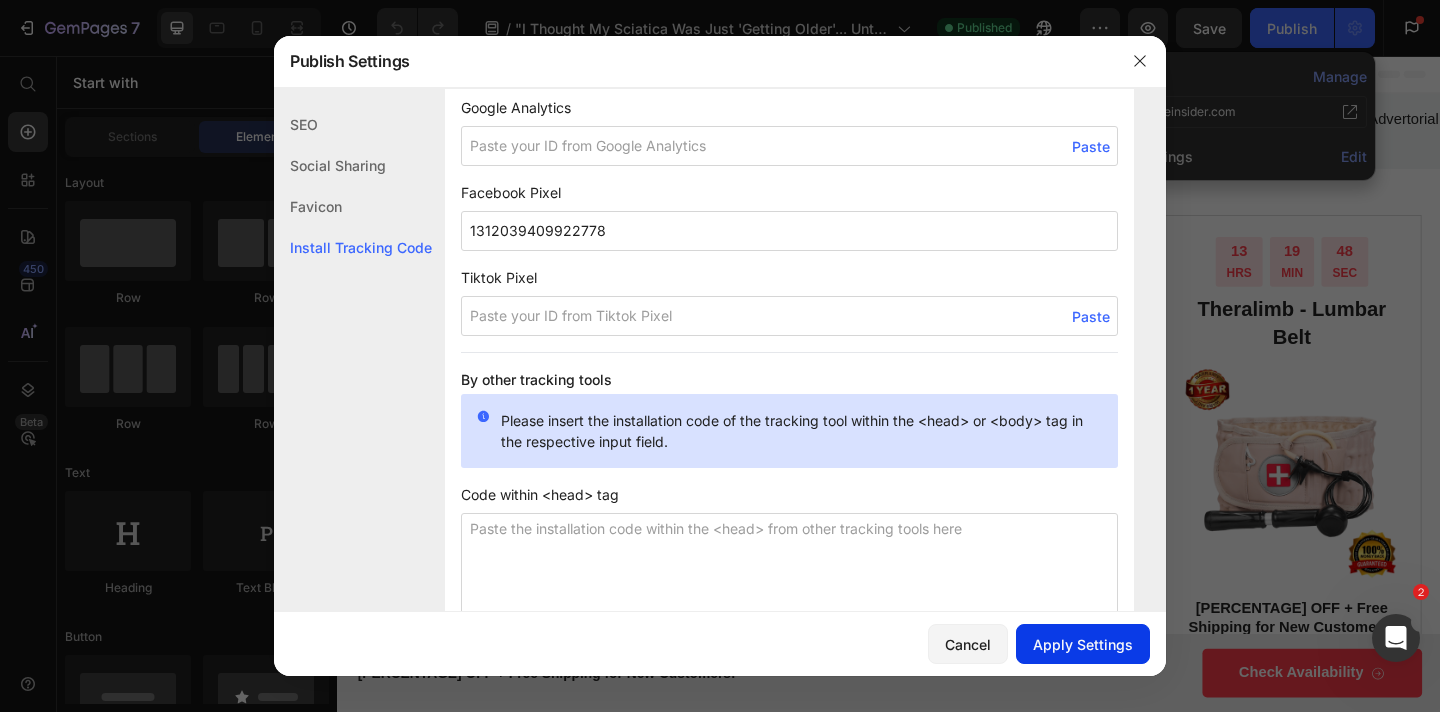 type on "1312039409922778" 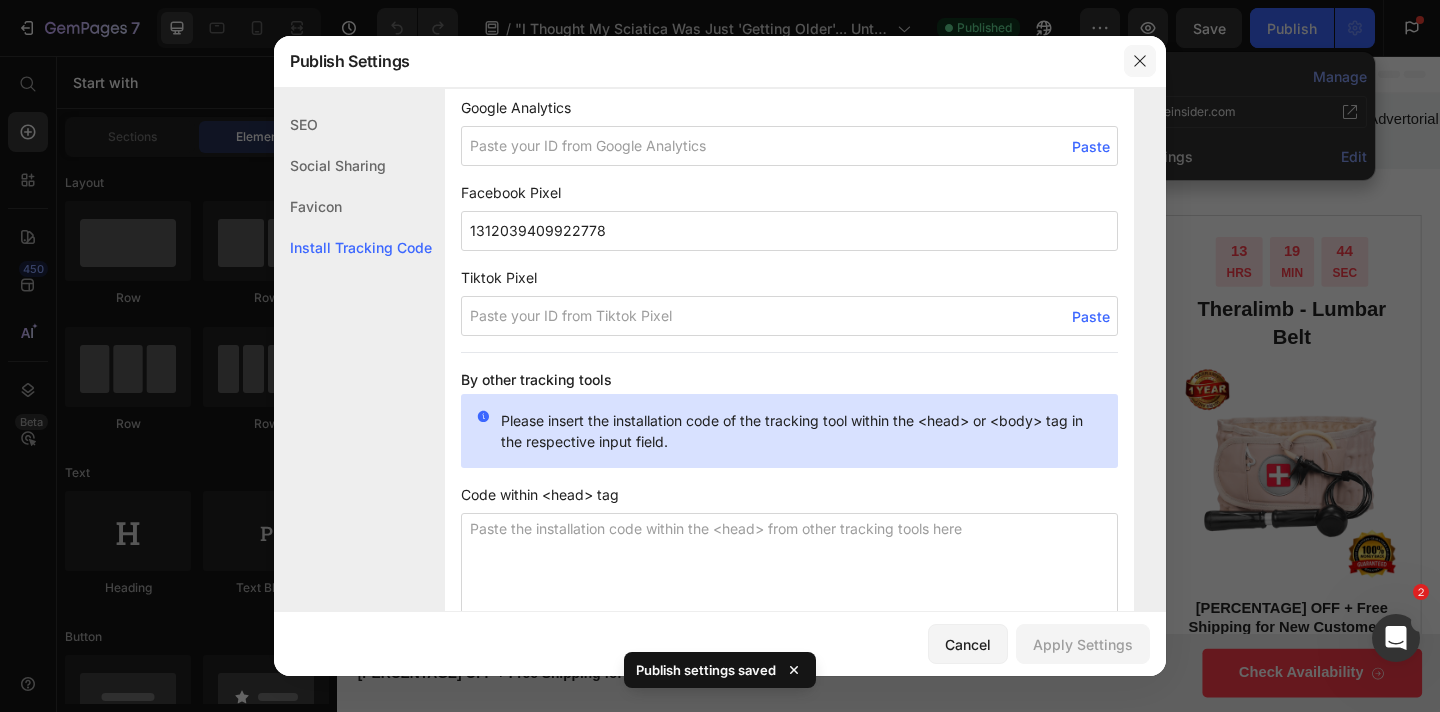 click 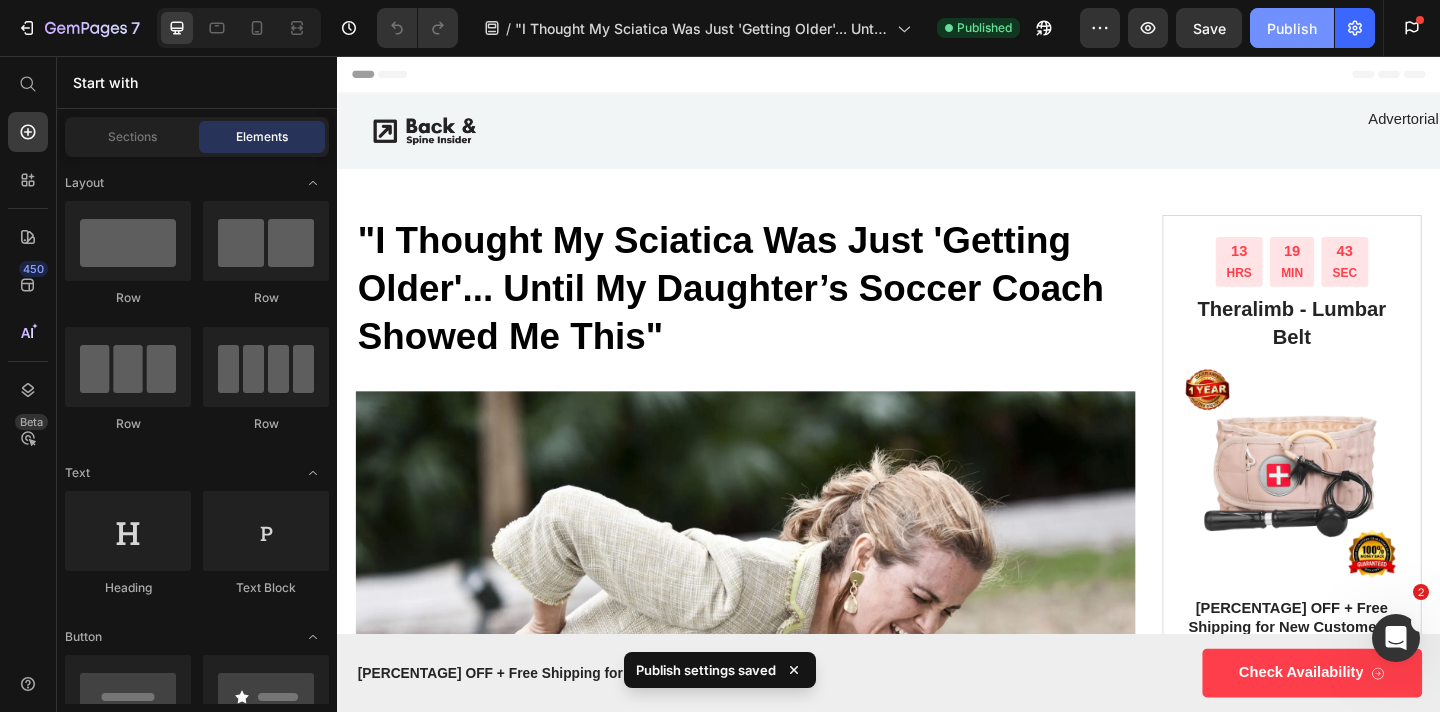 click on "Publish" at bounding box center (1292, 28) 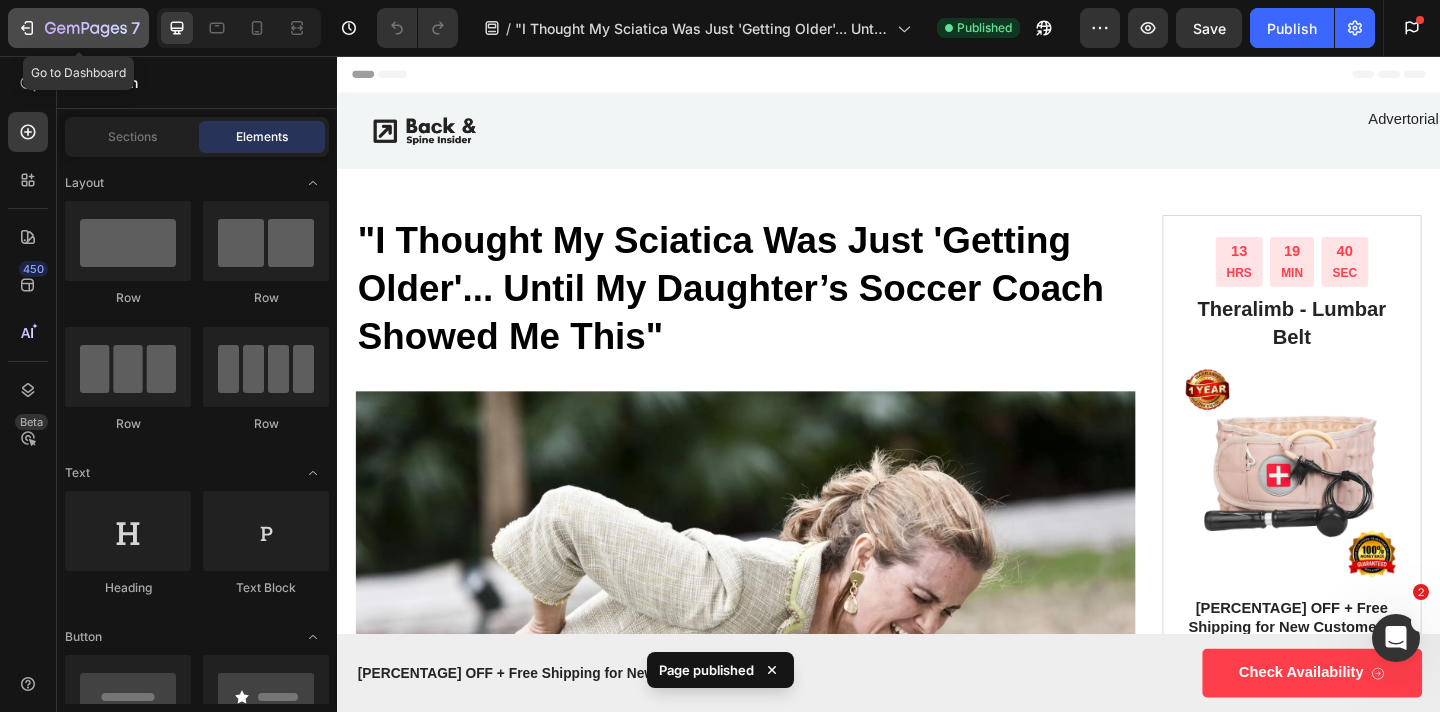 click on "7" at bounding box center (78, 28) 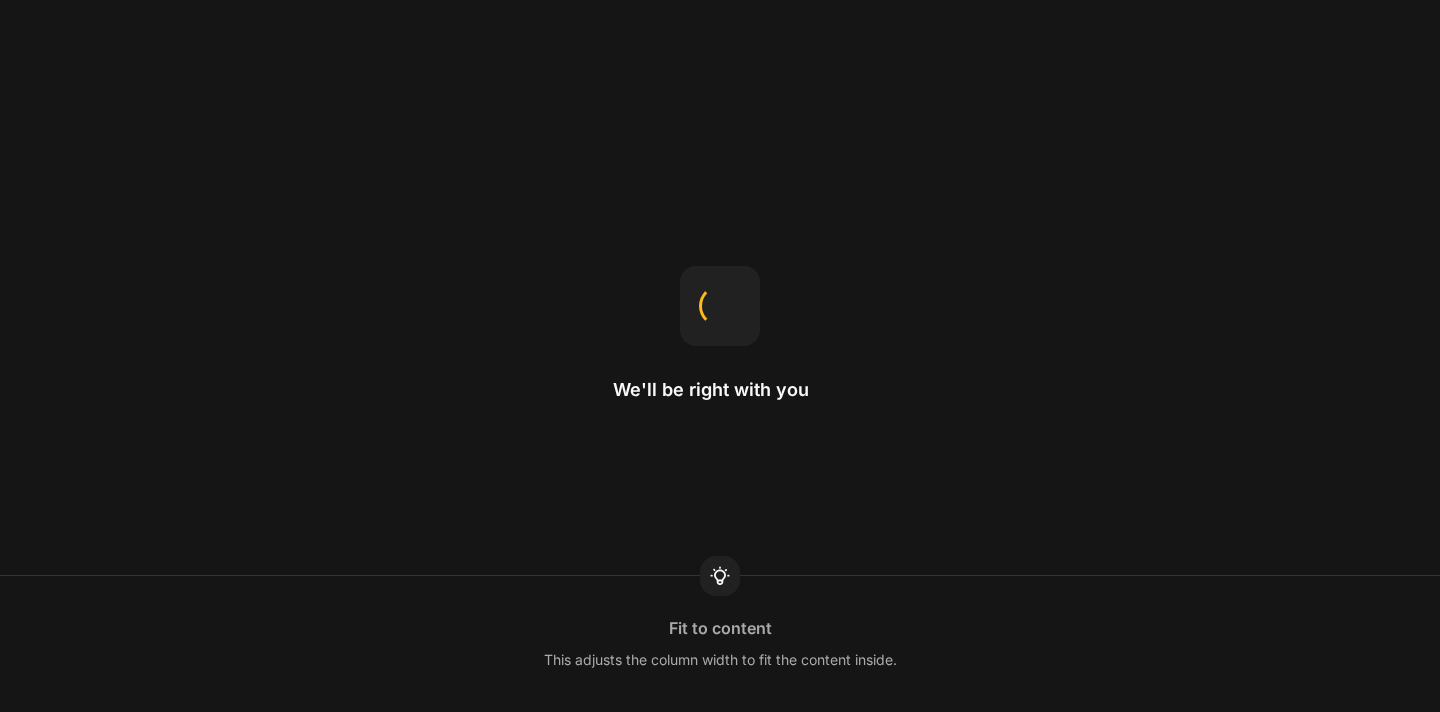 scroll, scrollTop: 0, scrollLeft: 0, axis: both 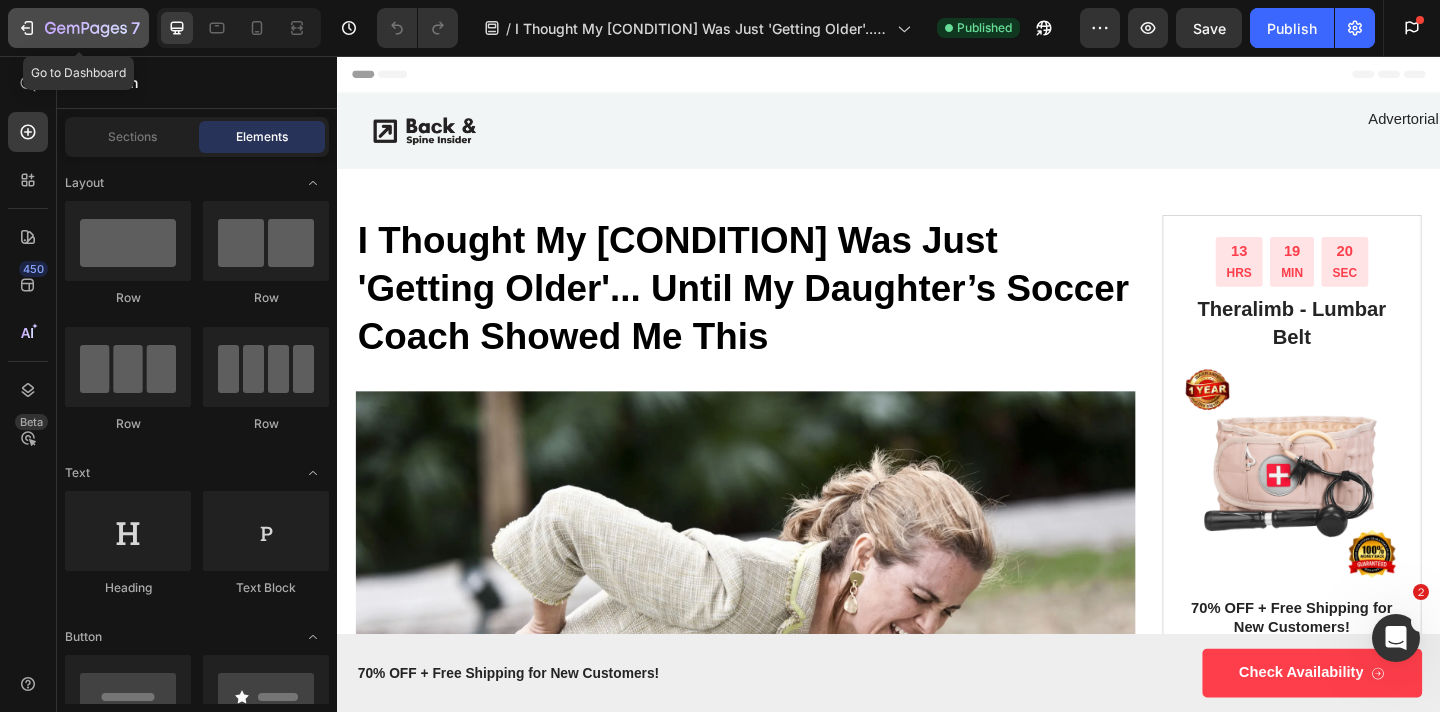 click 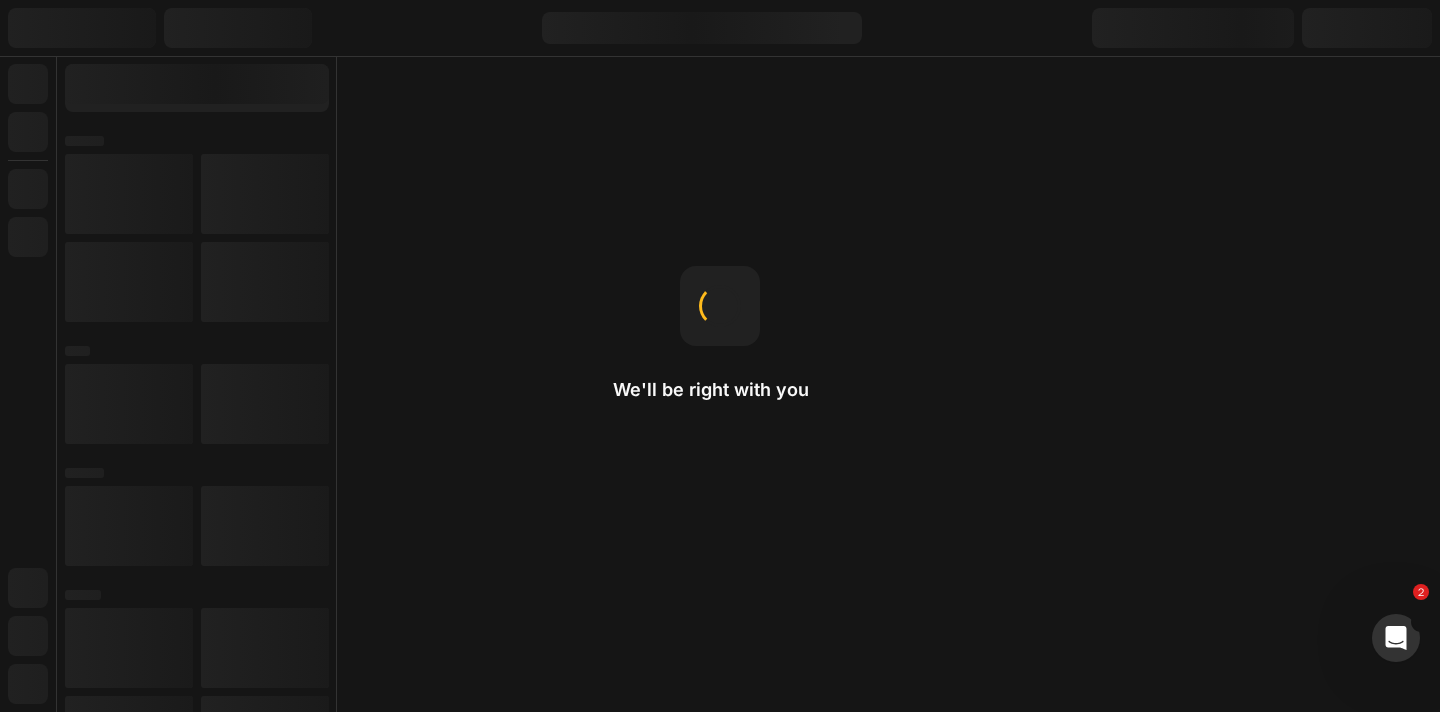 scroll, scrollTop: 0, scrollLeft: 0, axis: both 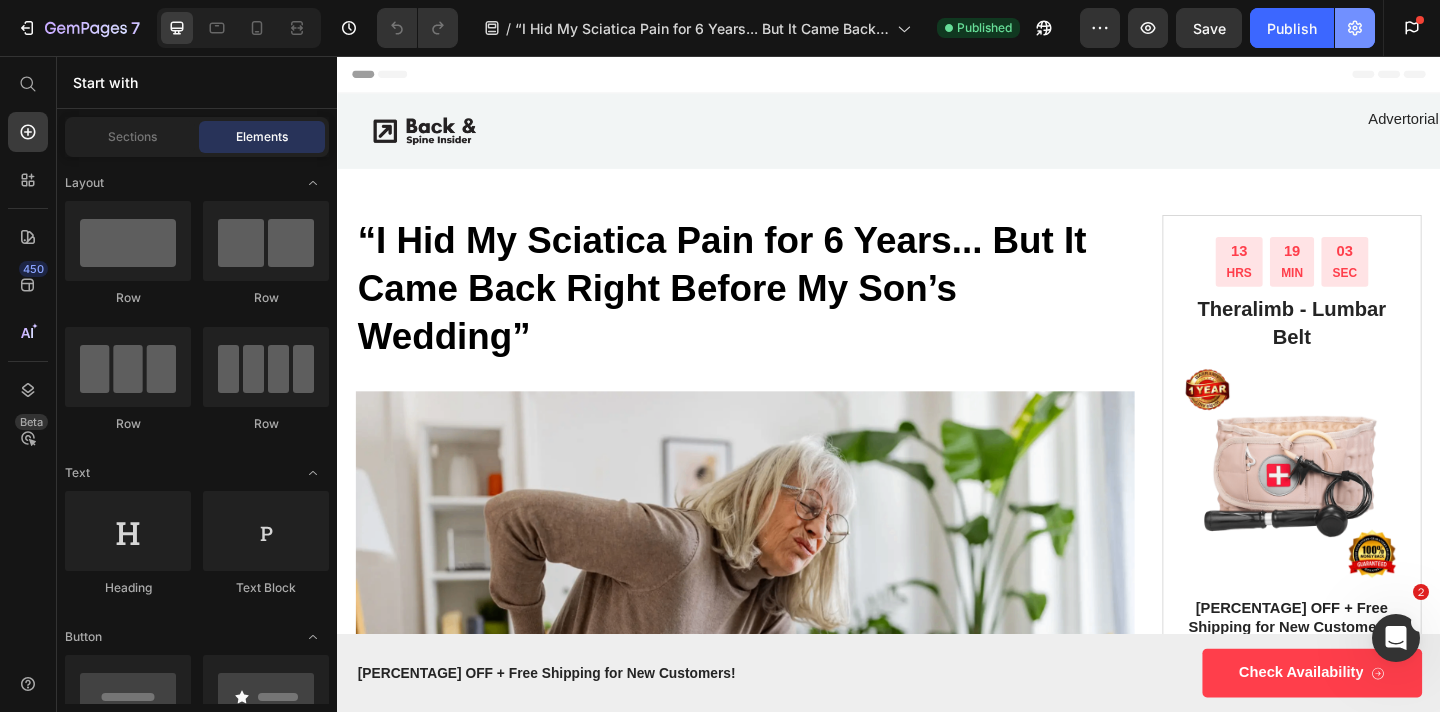 click 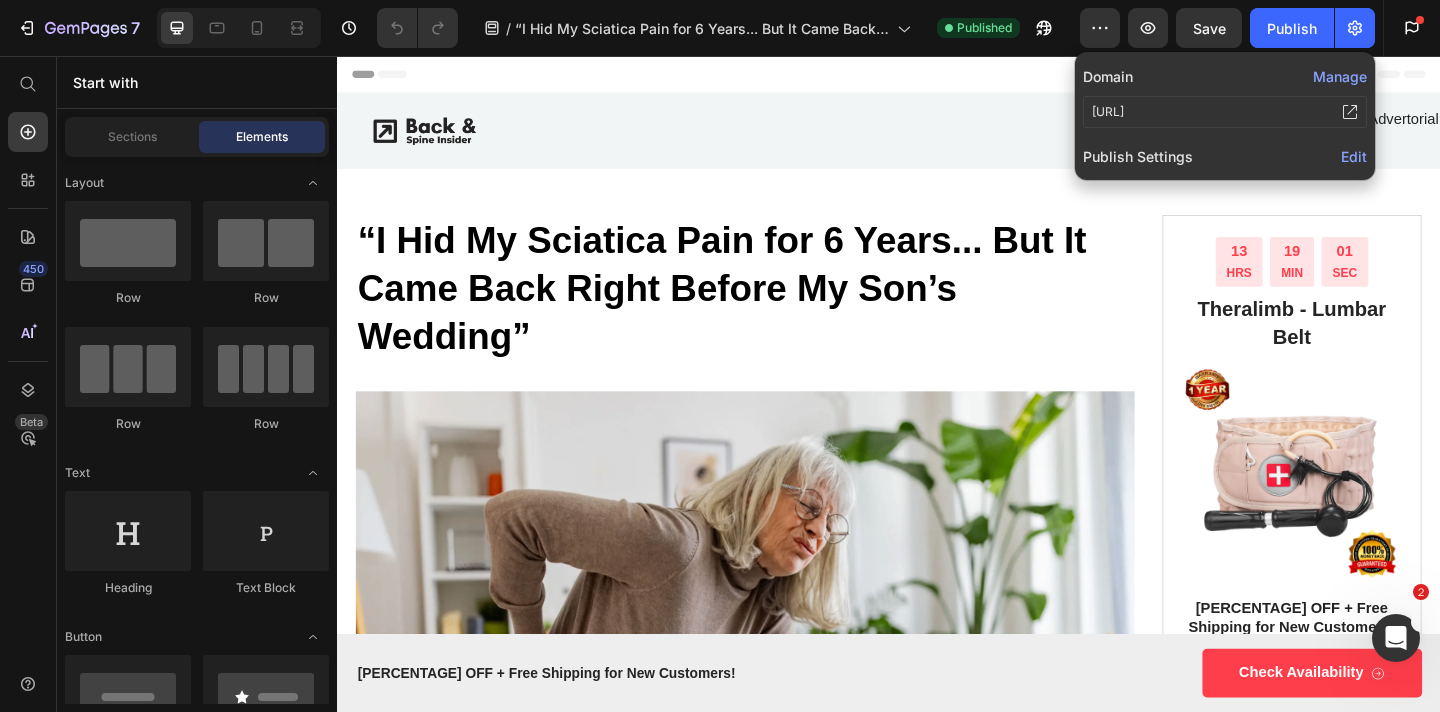 click on "Edit" 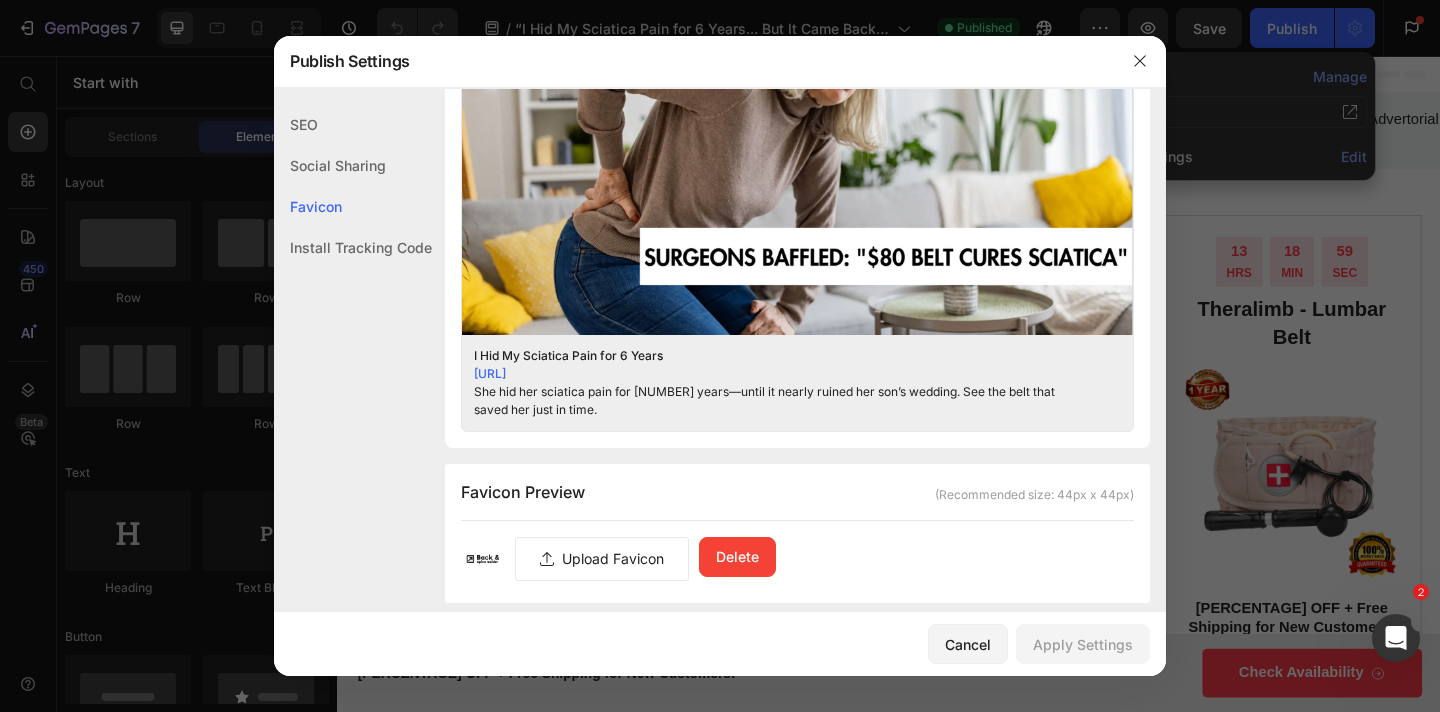 scroll, scrollTop: 1412, scrollLeft: 0, axis: vertical 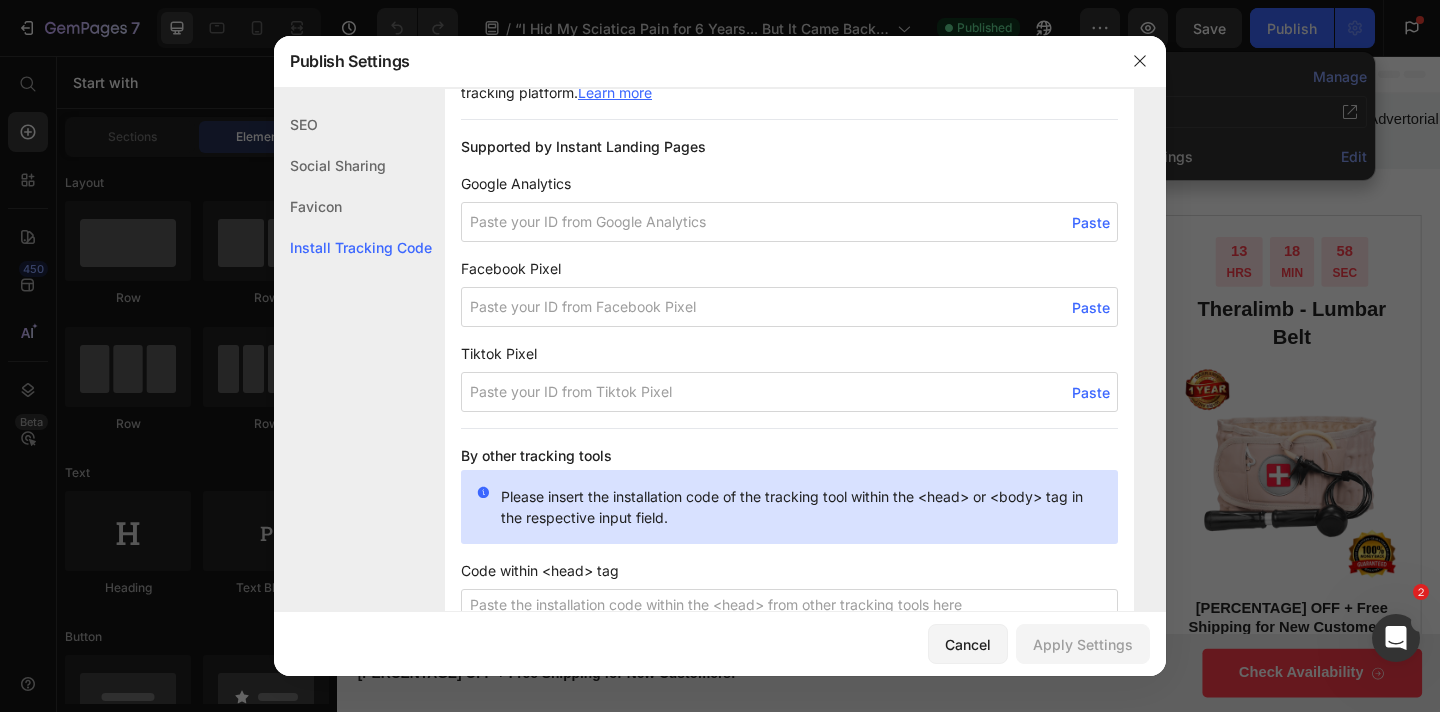 click at bounding box center [789, 307] 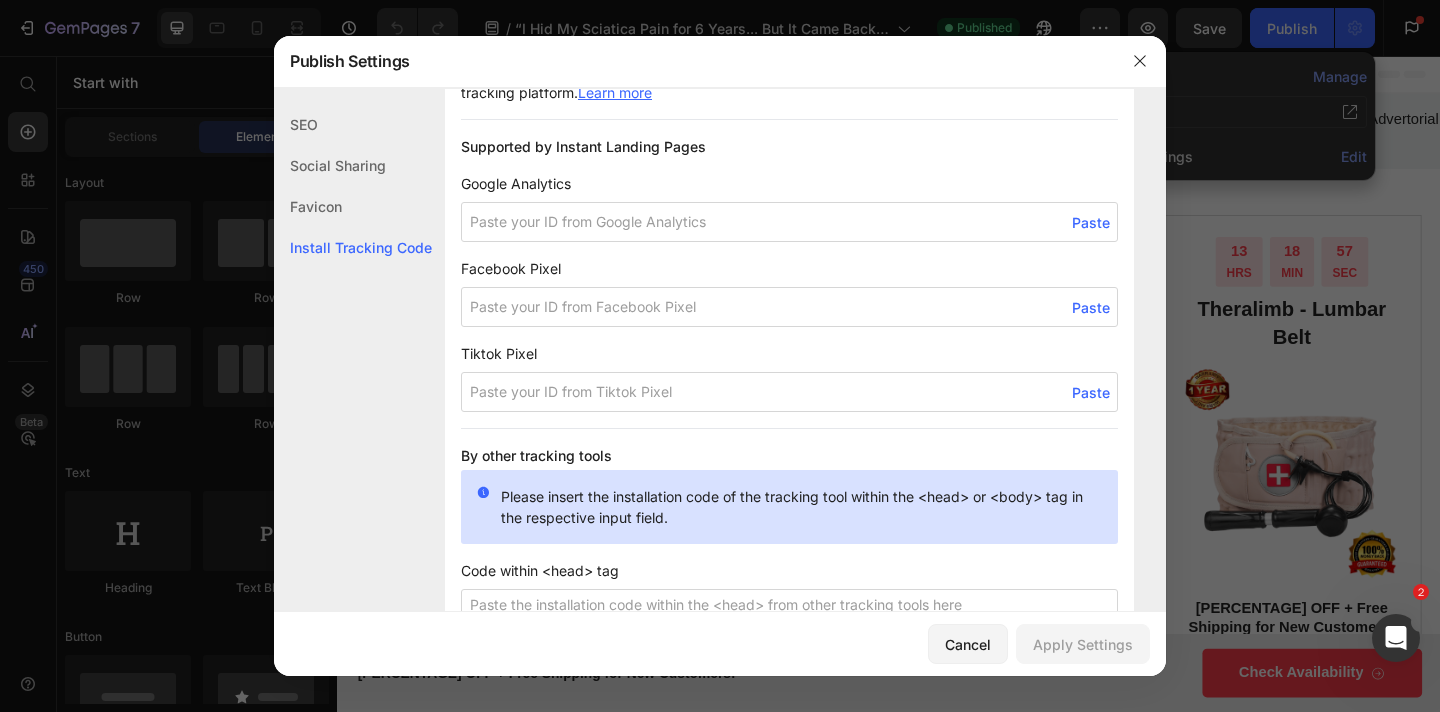 paste on "1312039409922778" 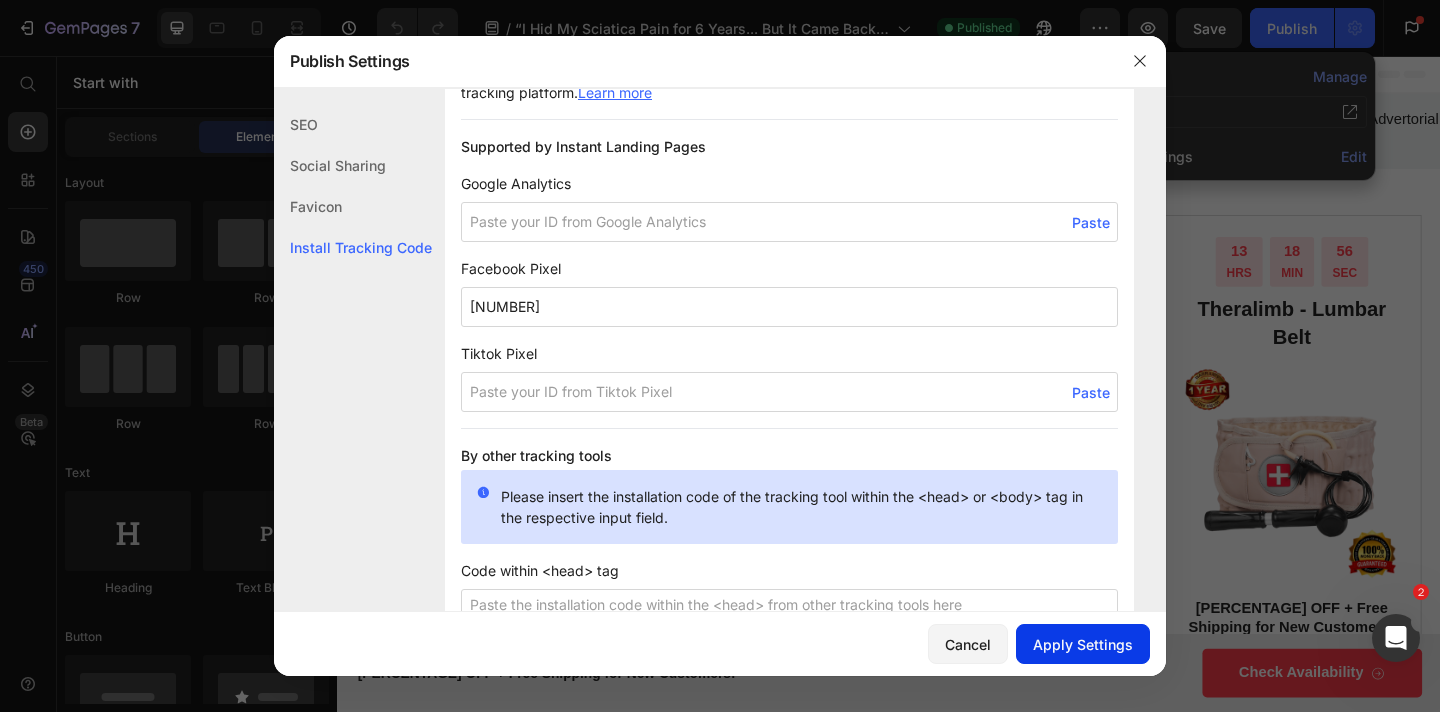 type on "1312039409922778" 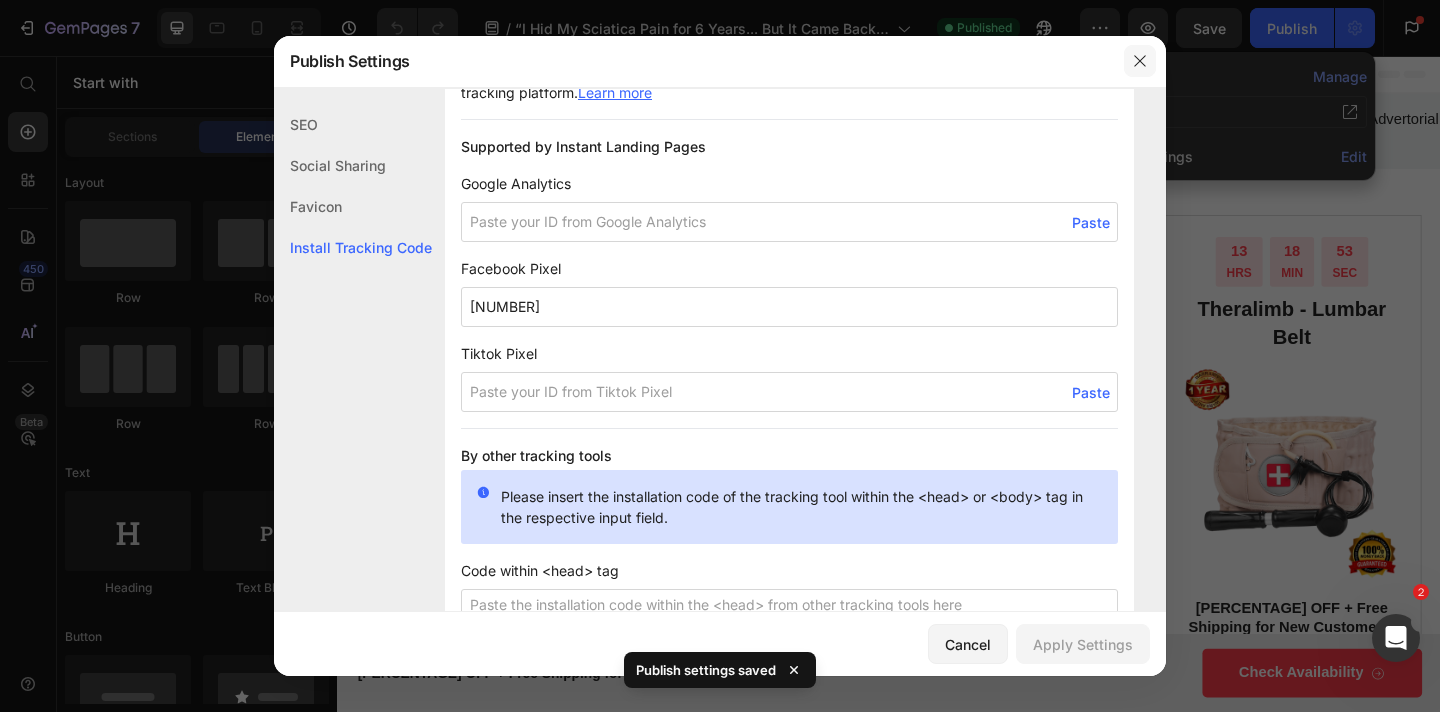 click 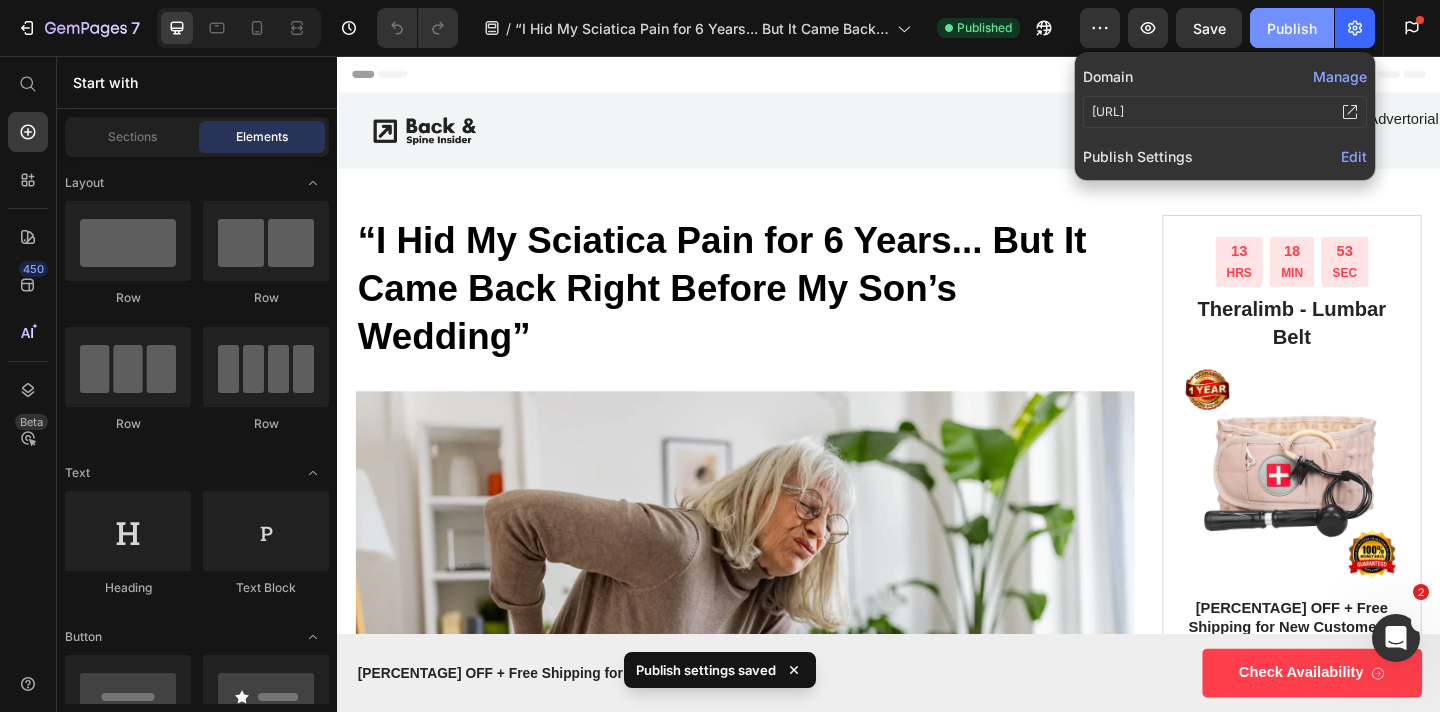 click on "Publish" at bounding box center [1292, 28] 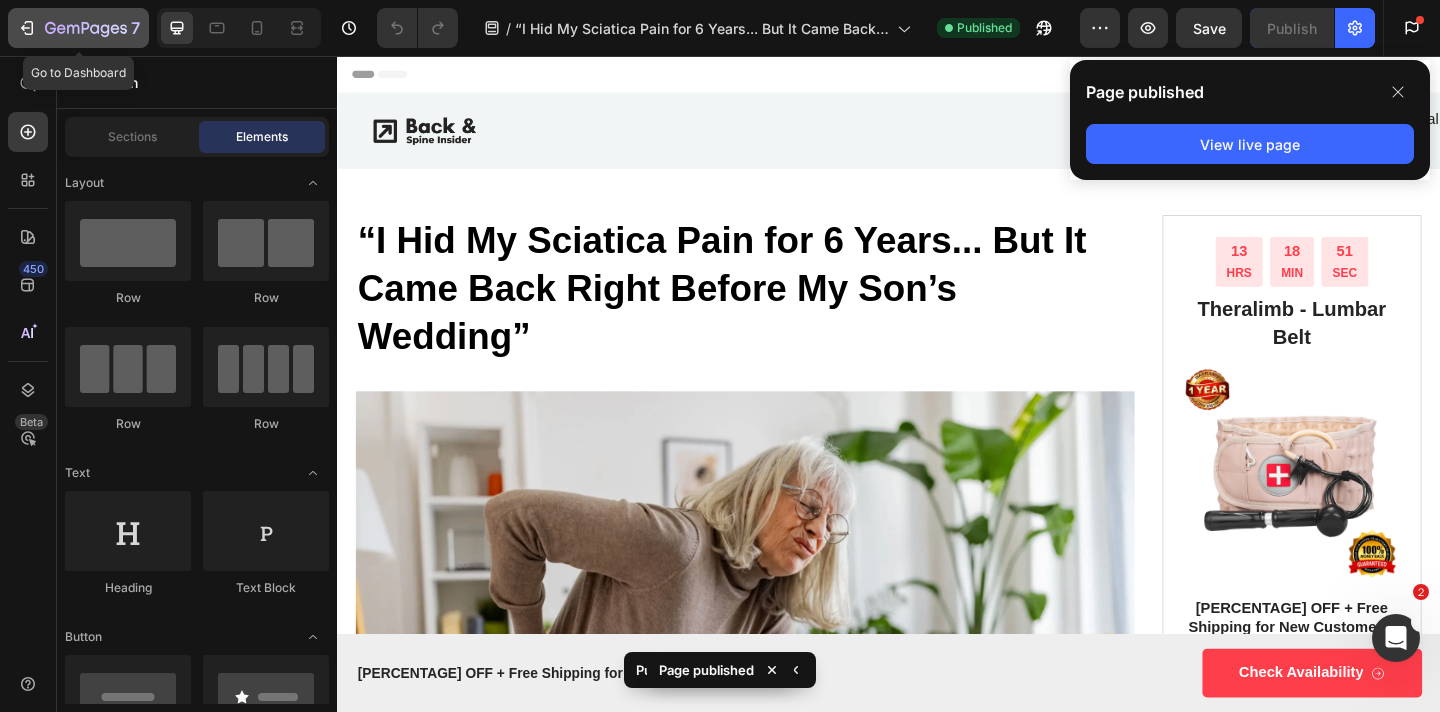 click 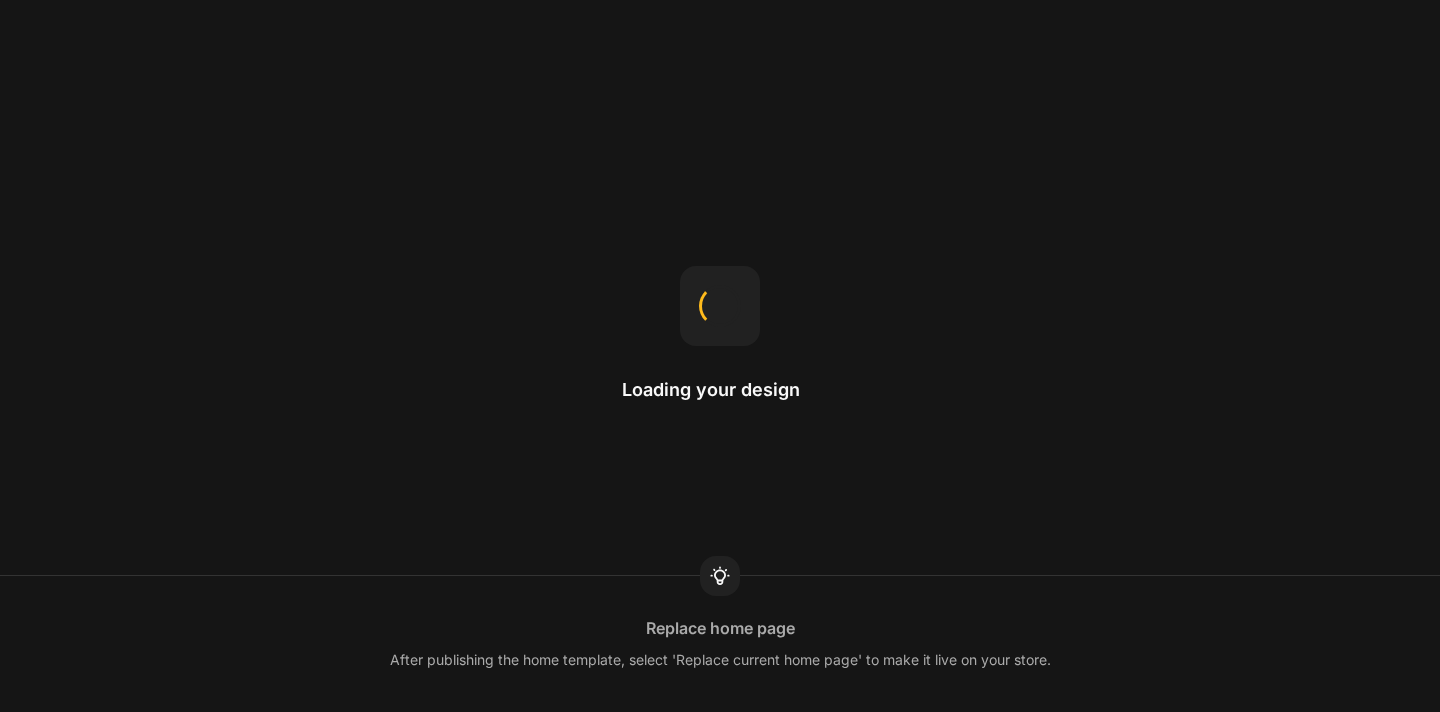 scroll, scrollTop: 0, scrollLeft: 0, axis: both 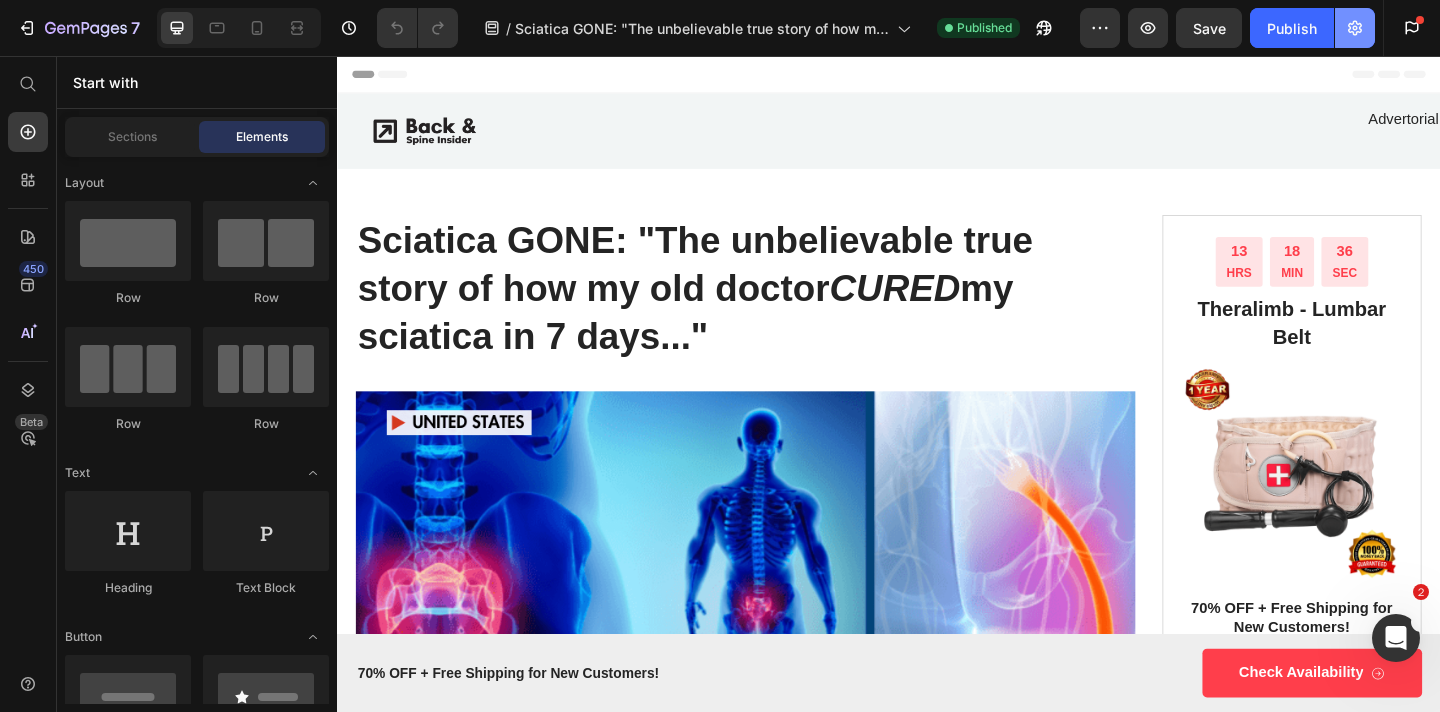 click 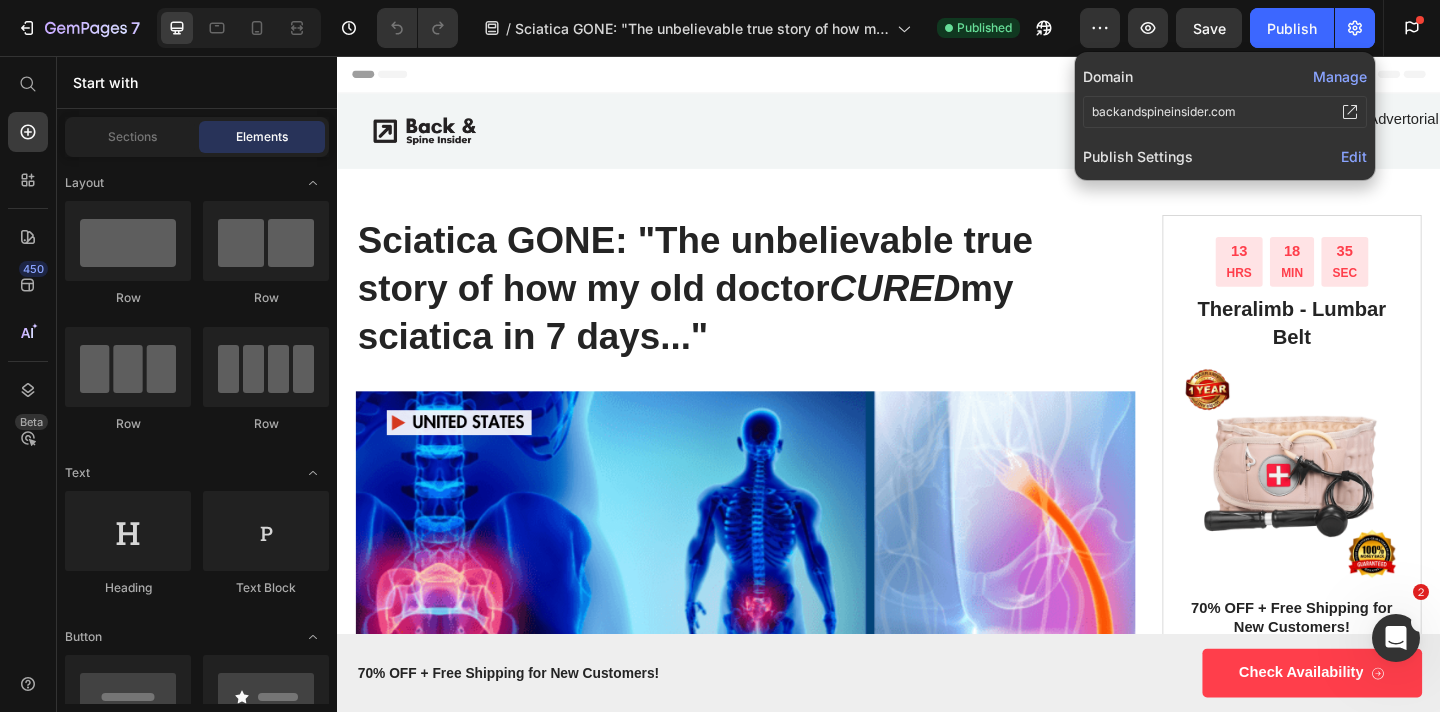 click on "Edit" 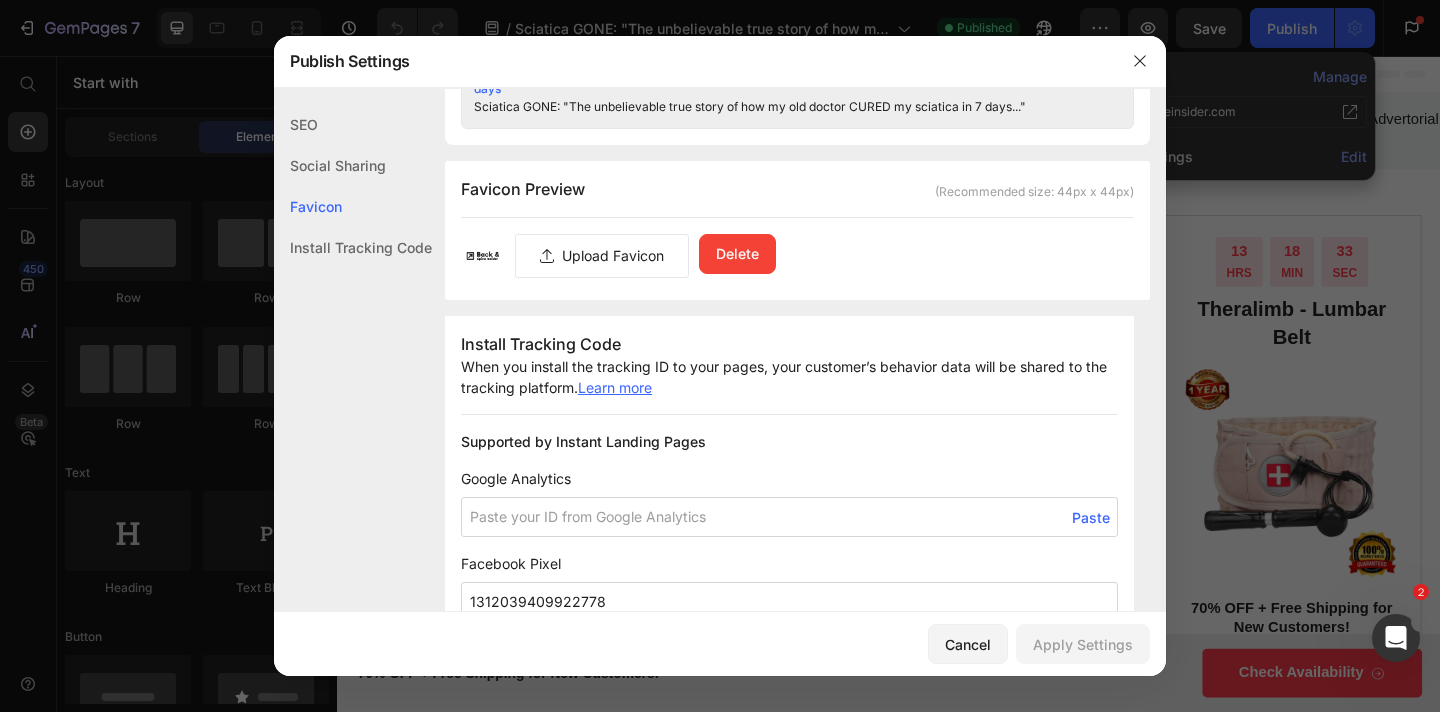 scroll, scrollTop: 1190, scrollLeft: 0, axis: vertical 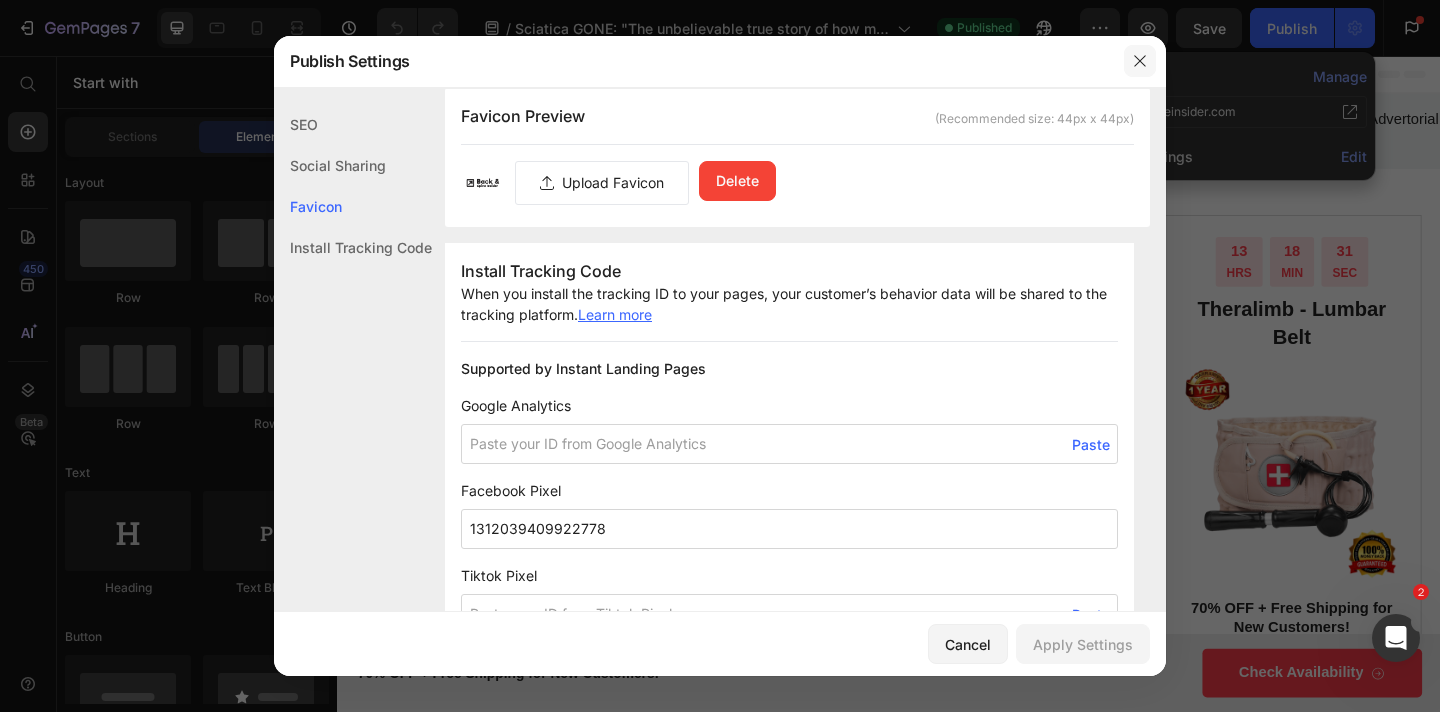 click 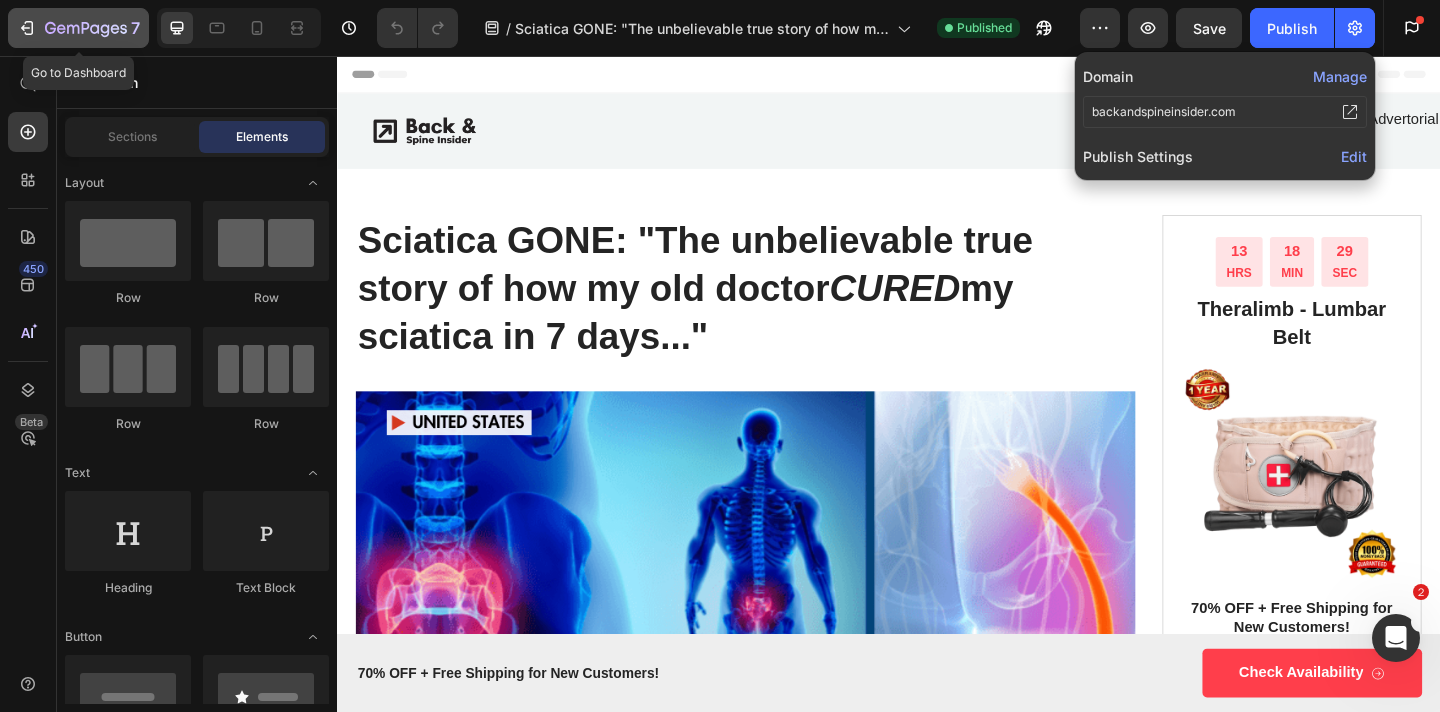 click 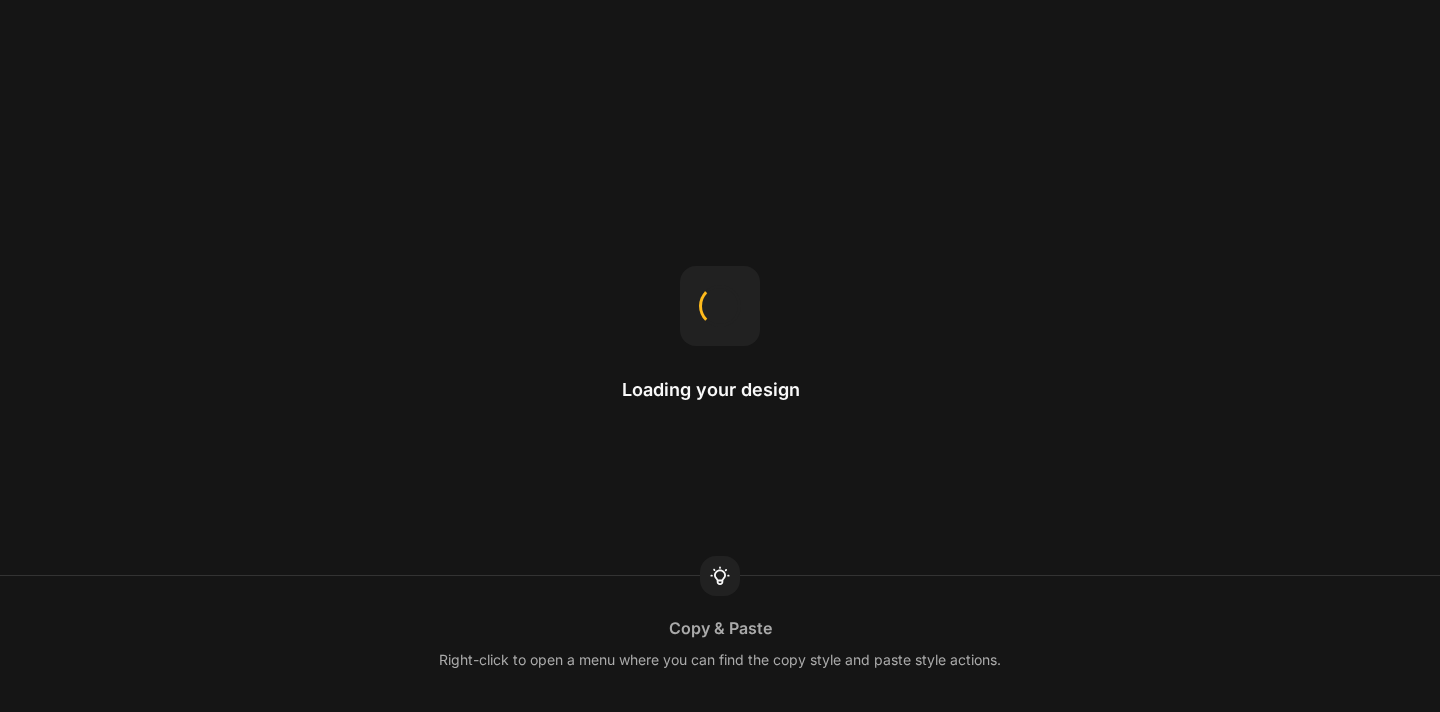 scroll, scrollTop: 0, scrollLeft: 0, axis: both 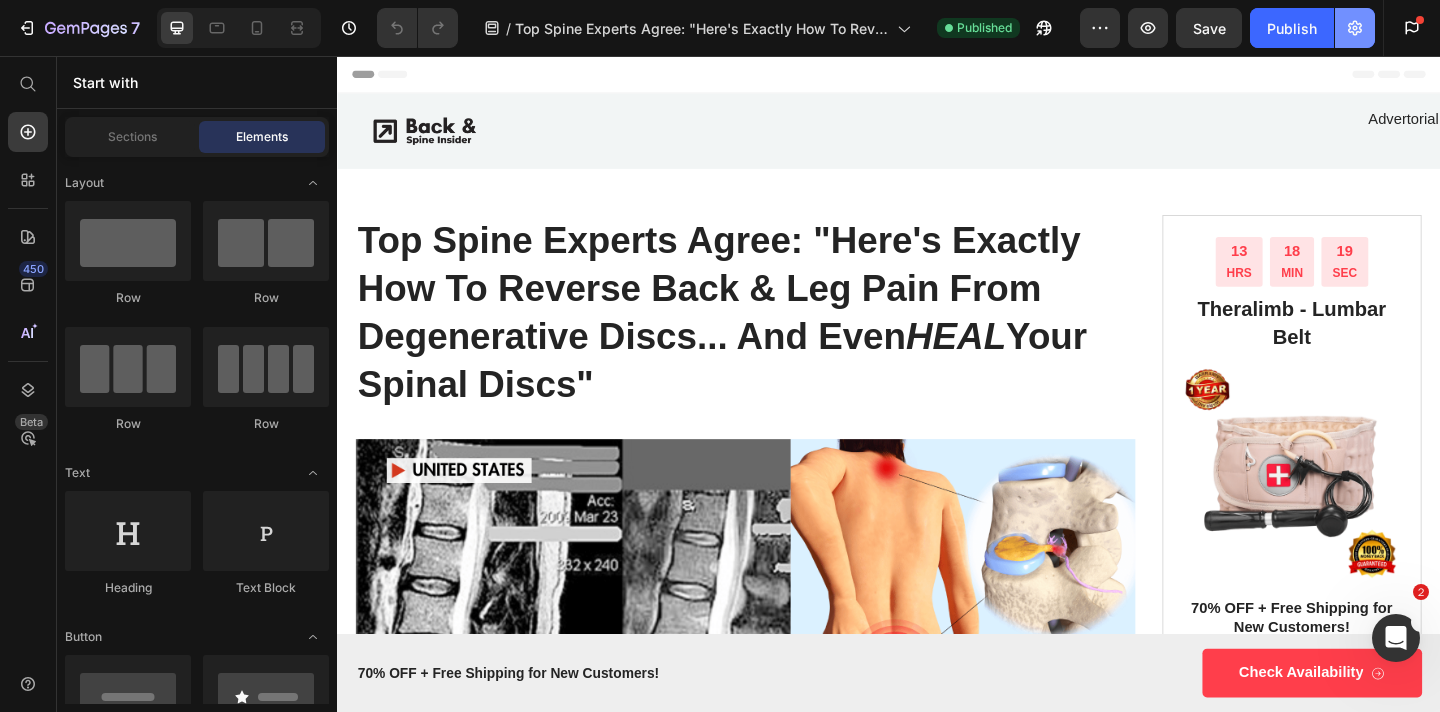 click 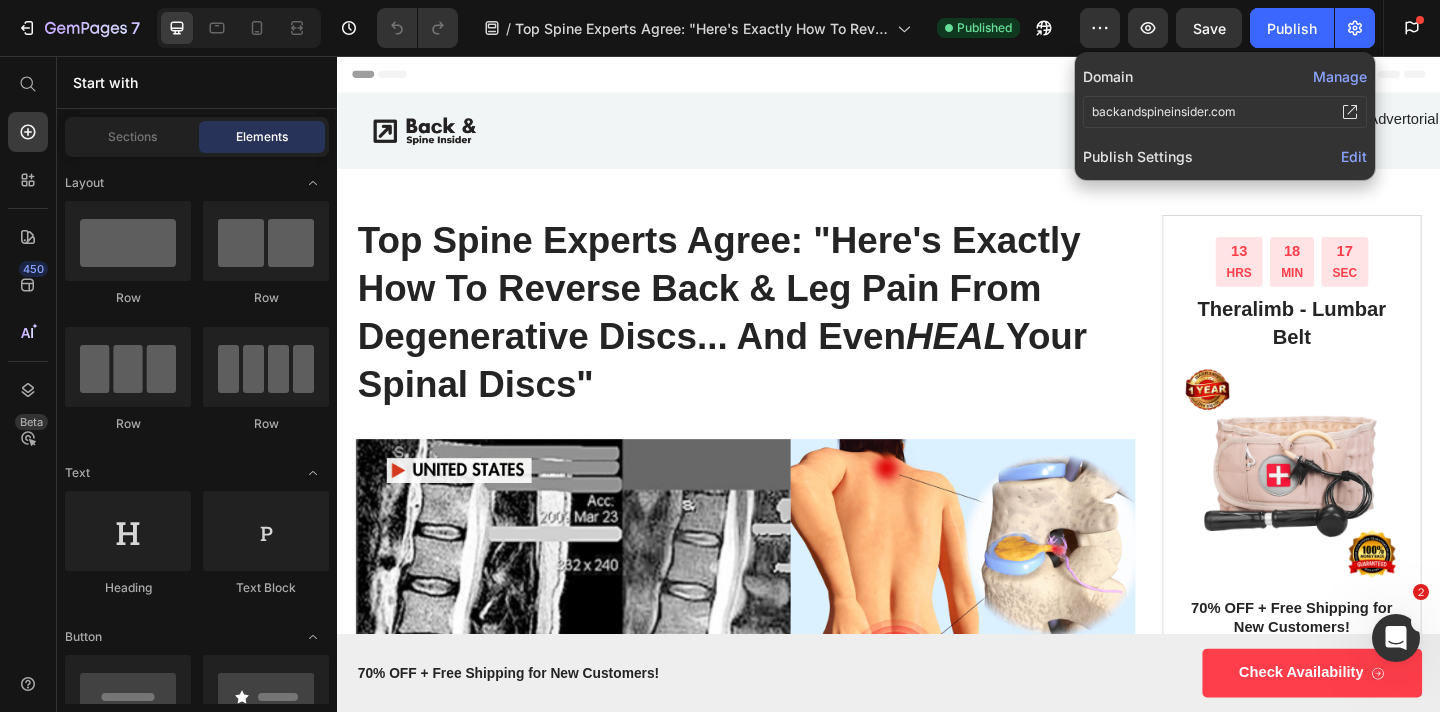 click on "Edit" 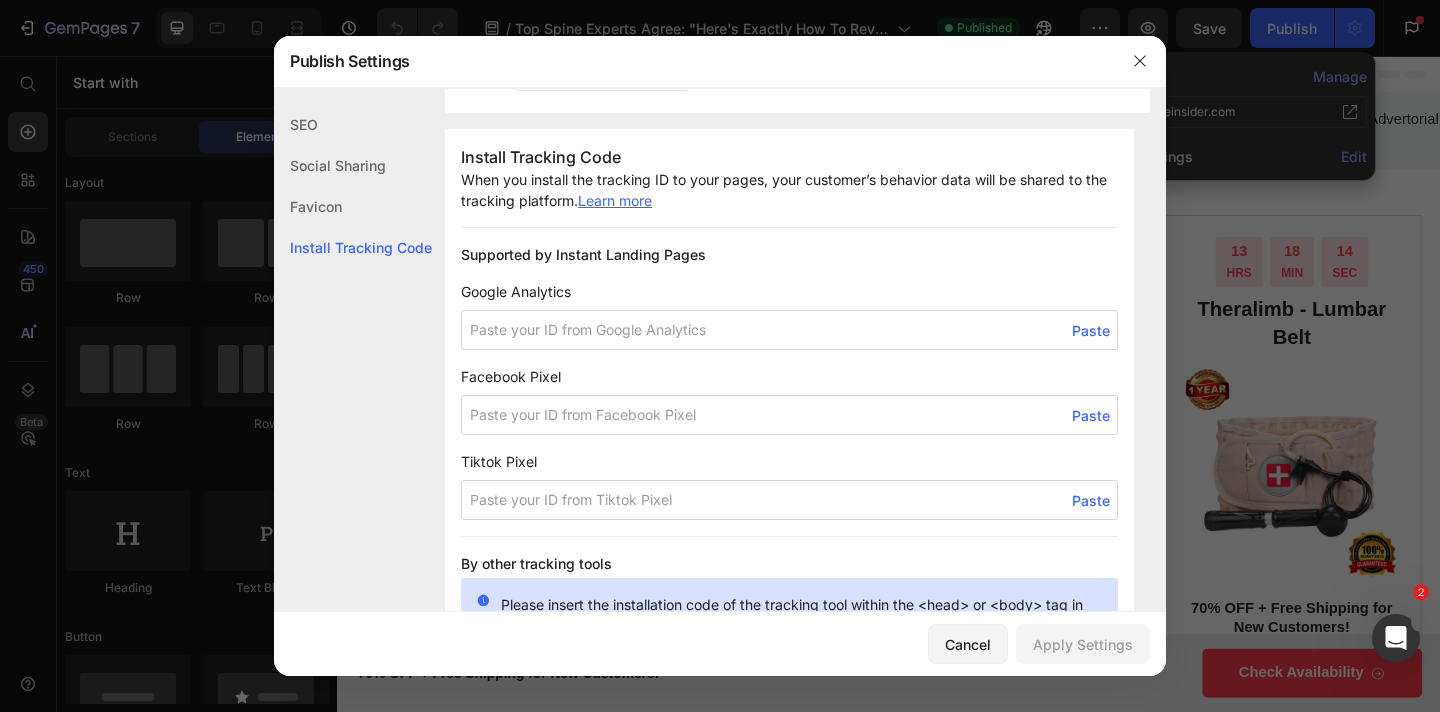 scroll, scrollTop: 1344, scrollLeft: 0, axis: vertical 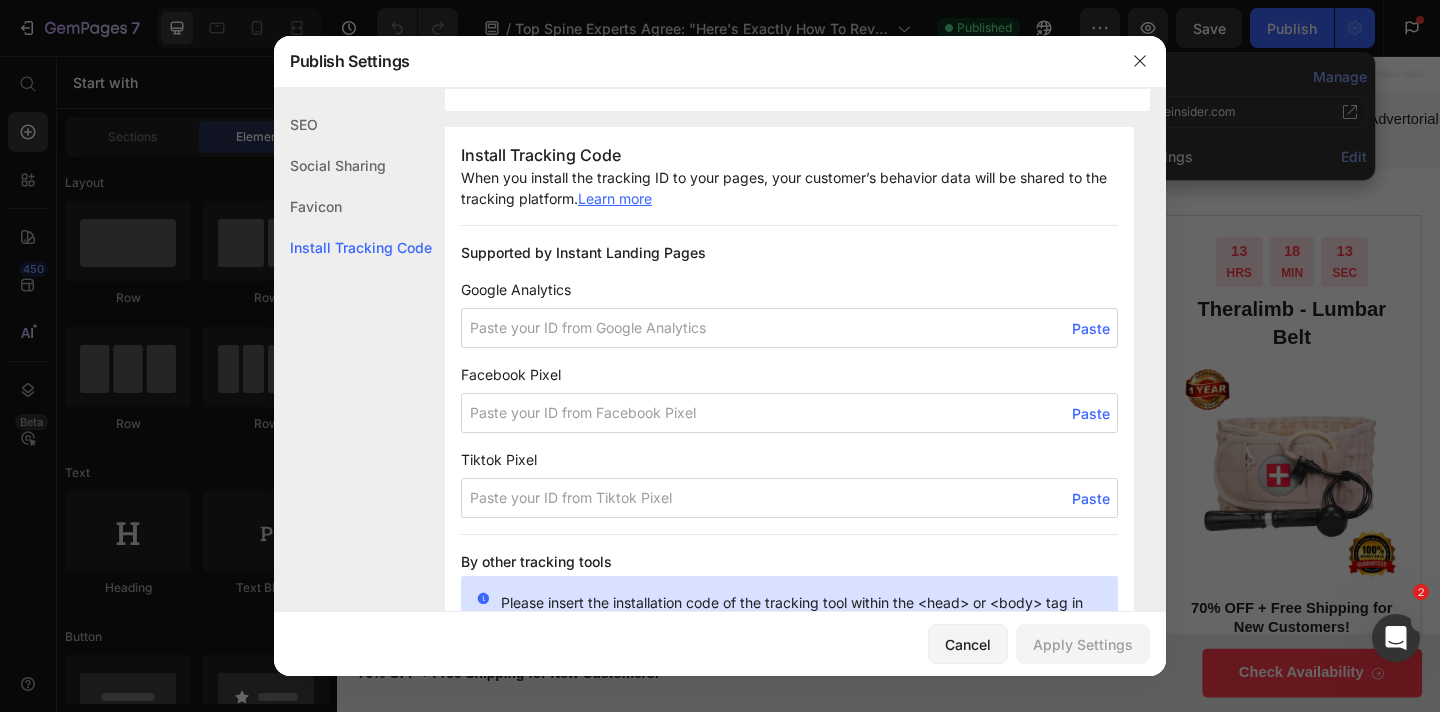 click at bounding box center (789, 413) 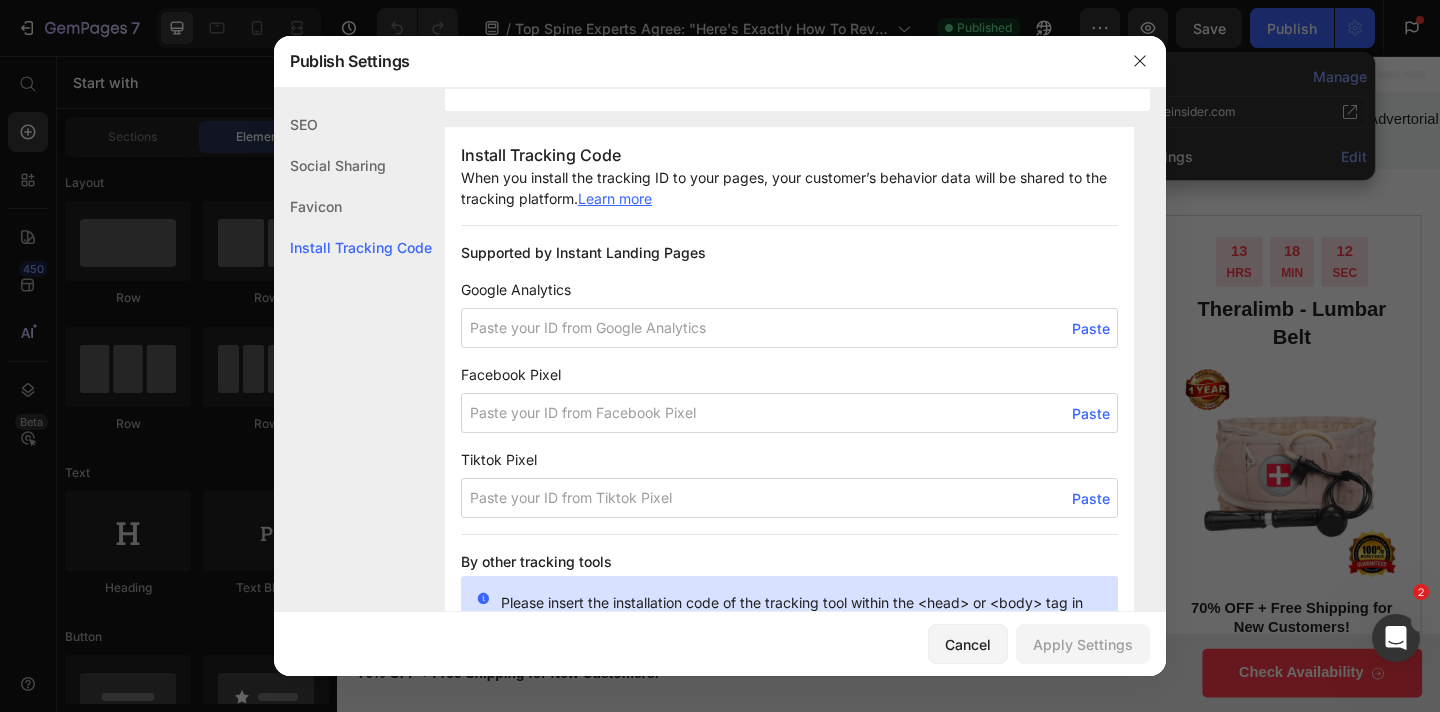 paste on "1312039409922778" 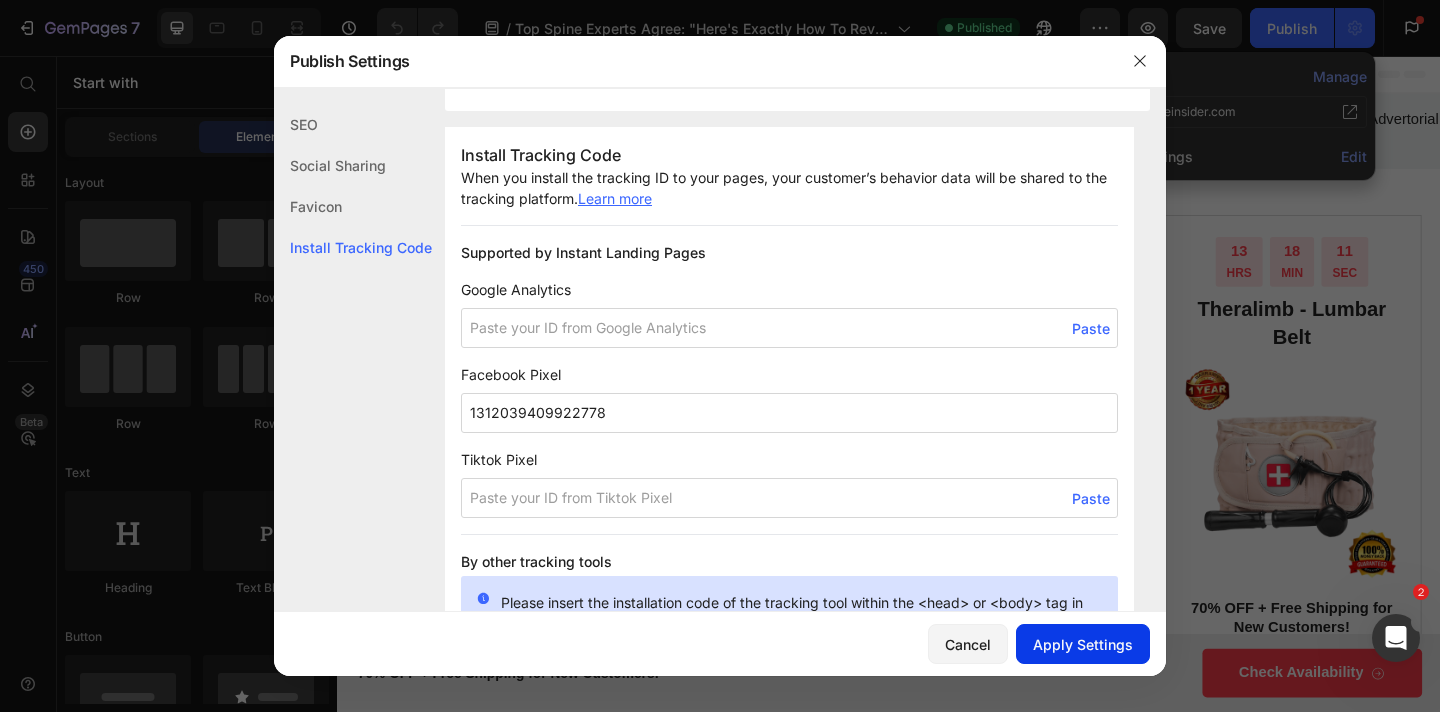 type on "1312039409922778" 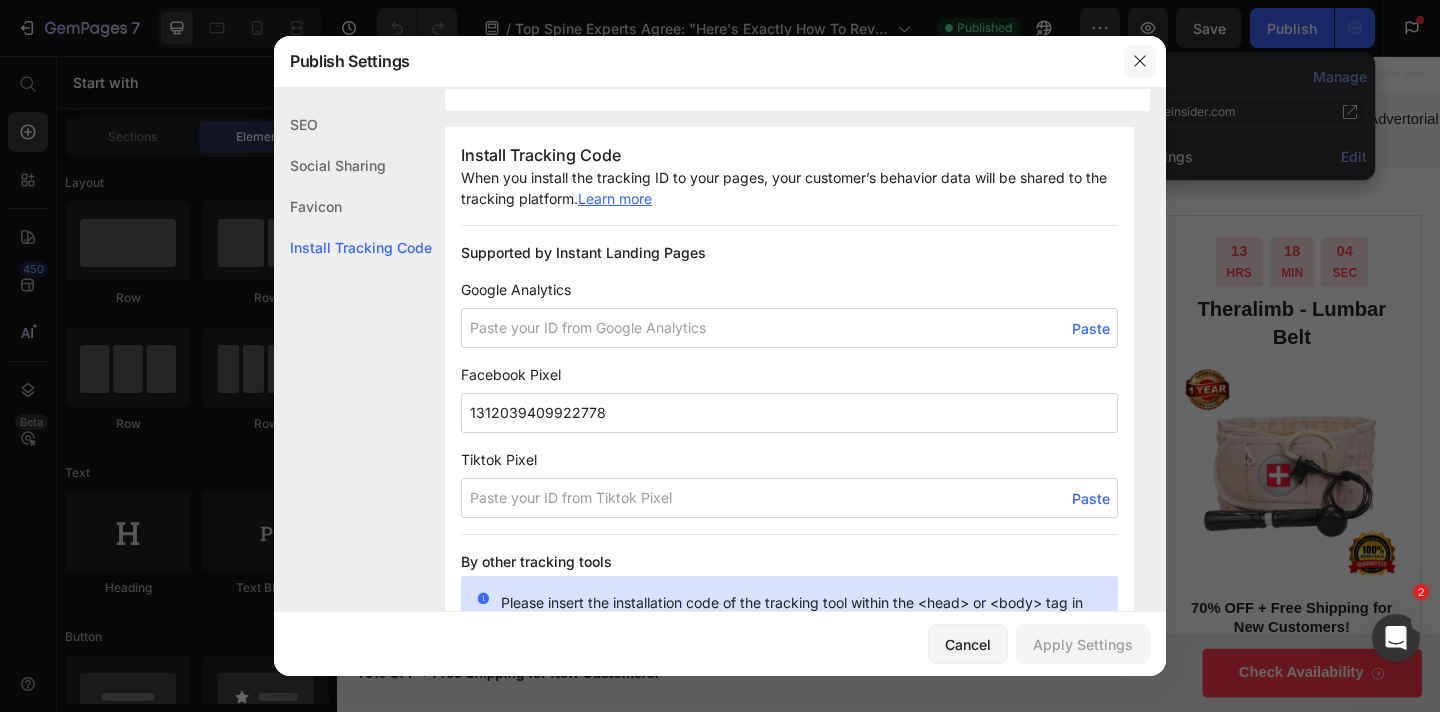 click at bounding box center (1140, 61) 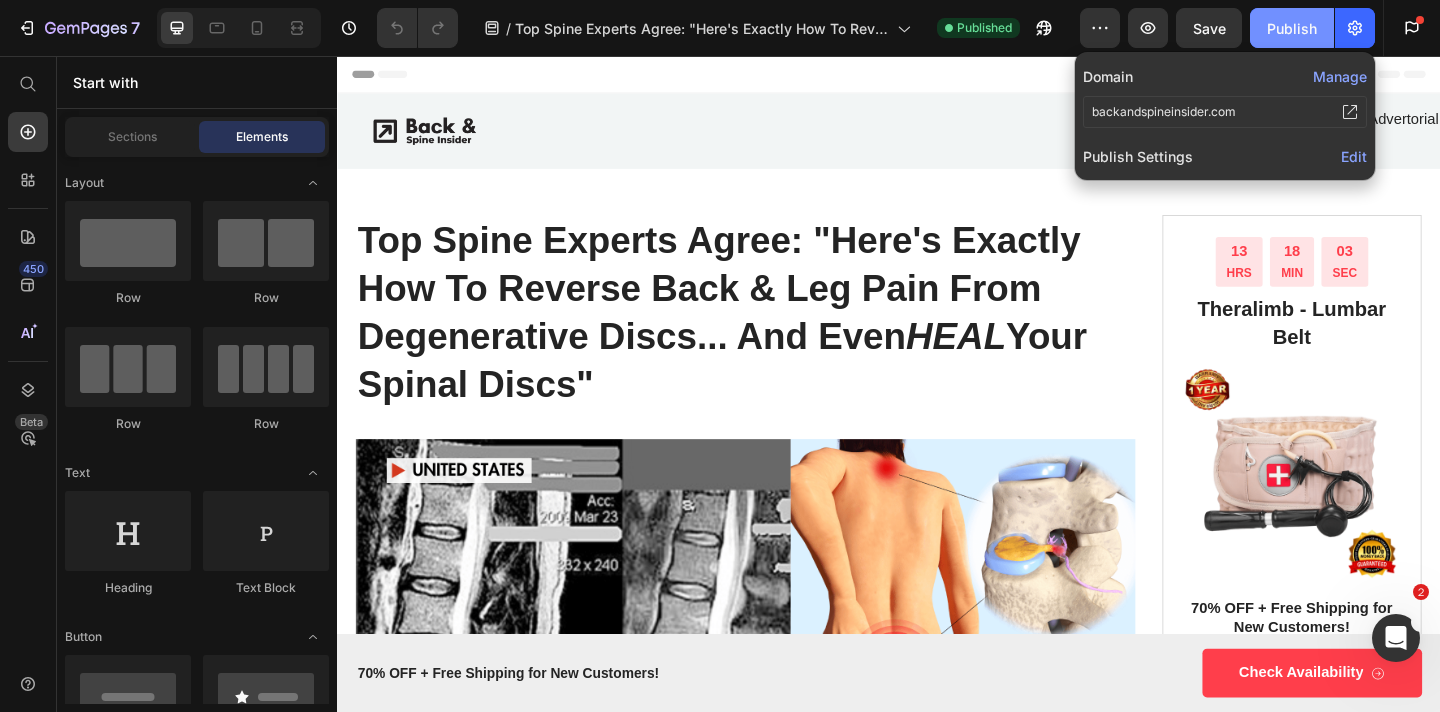 click on "Publish" at bounding box center (1292, 28) 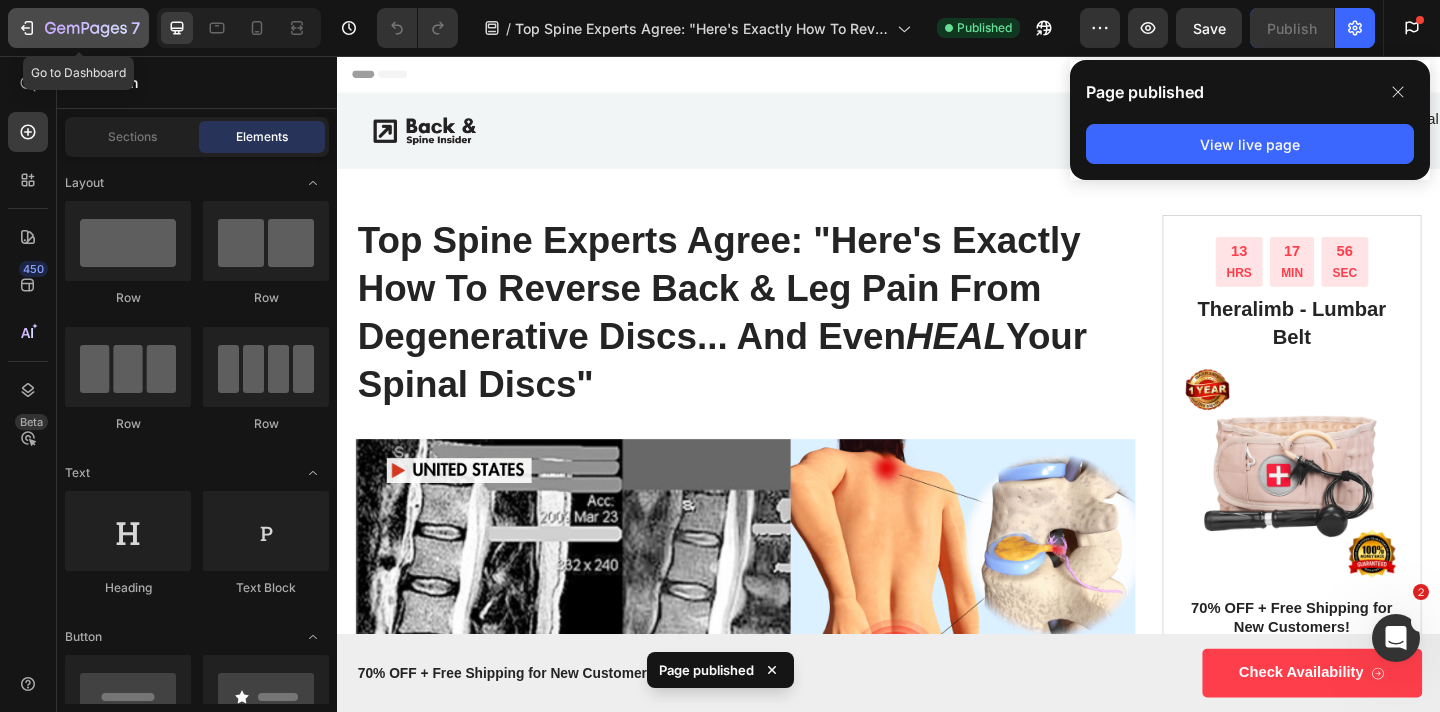 click 